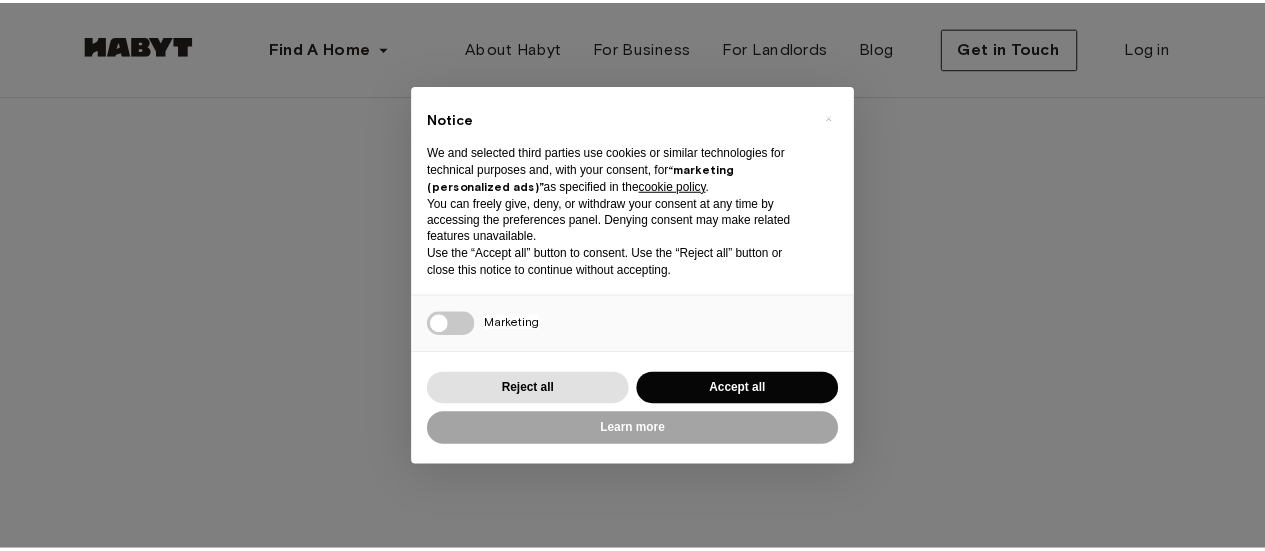 scroll, scrollTop: 0, scrollLeft: 0, axis: both 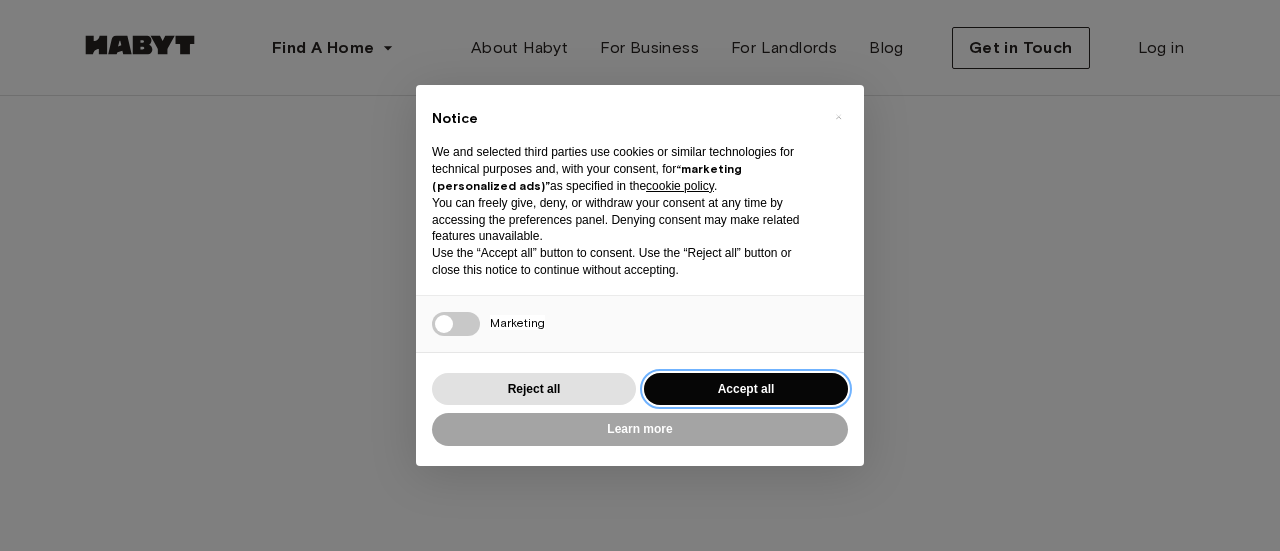 click on "Accept all" at bounding box center (746, 389) 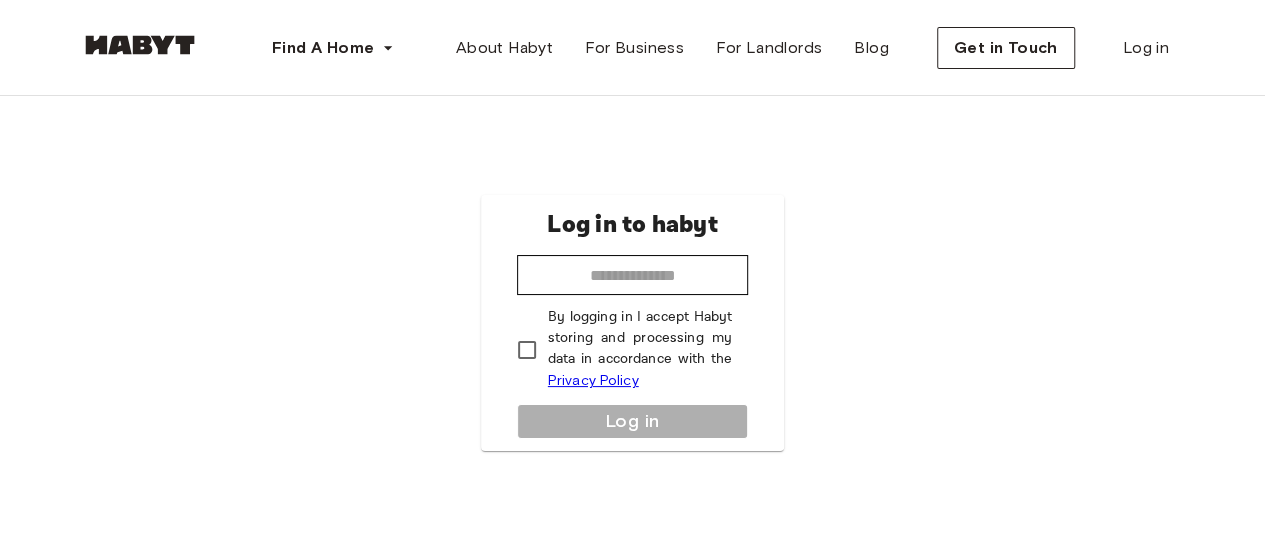 scroll, scrollTop: 0, scrollLeft: 0, axis: both 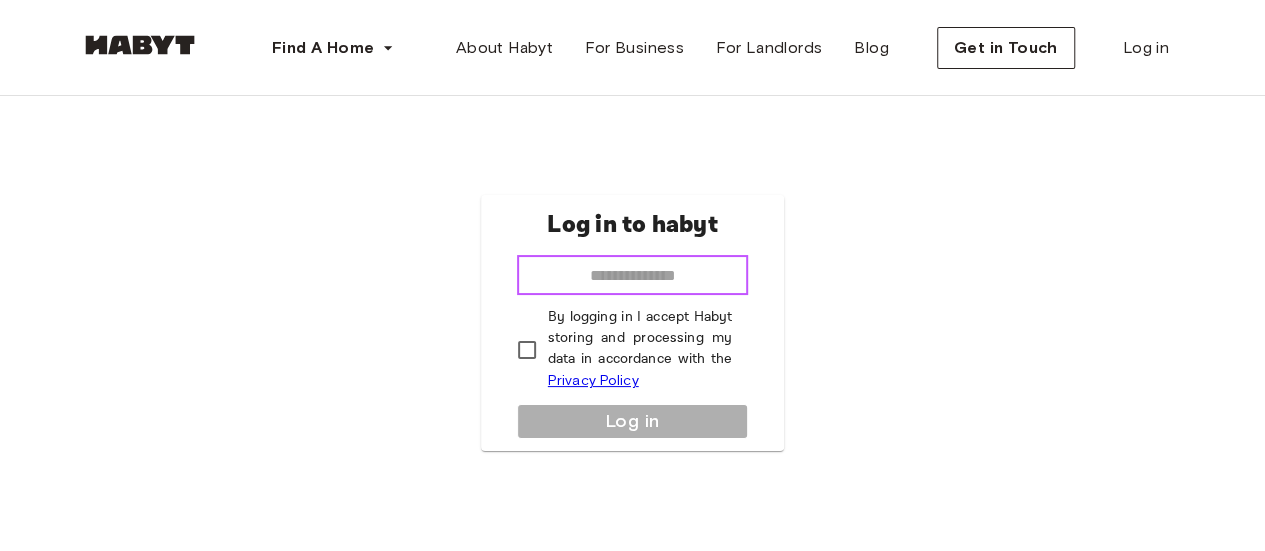 click at bounding box center [633, 275] 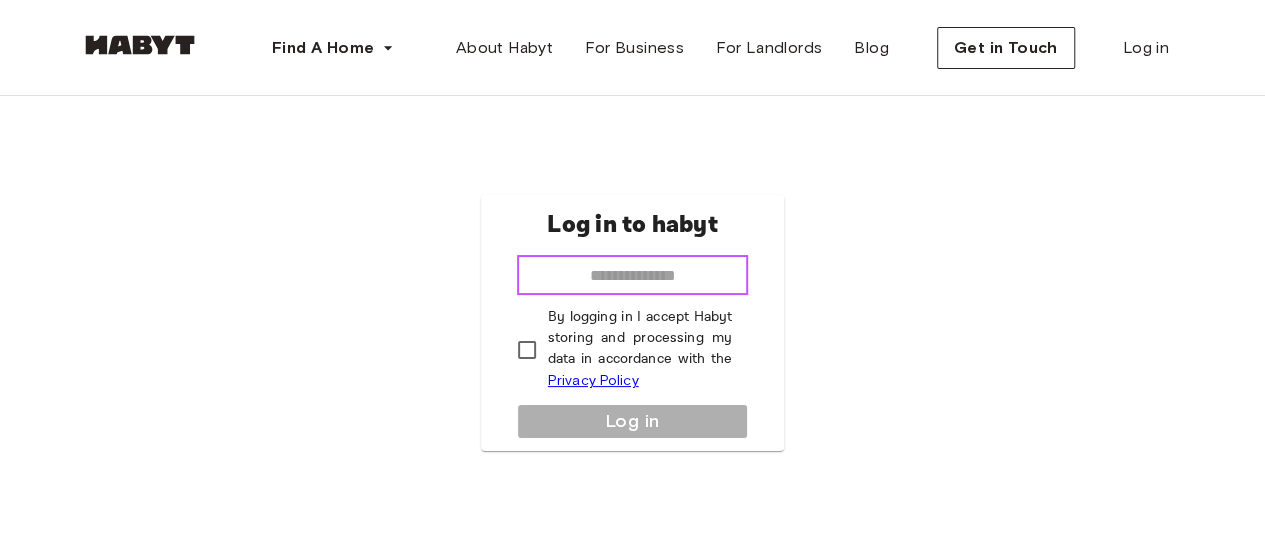 type on "**********" 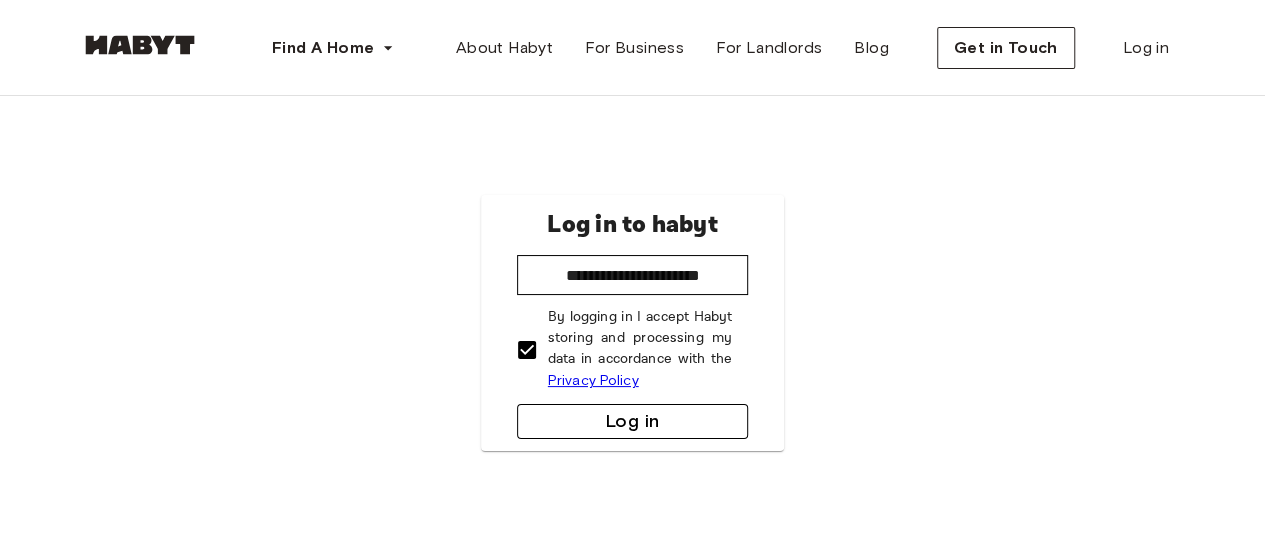 click on "Log in" at bounding box center (633, 421) 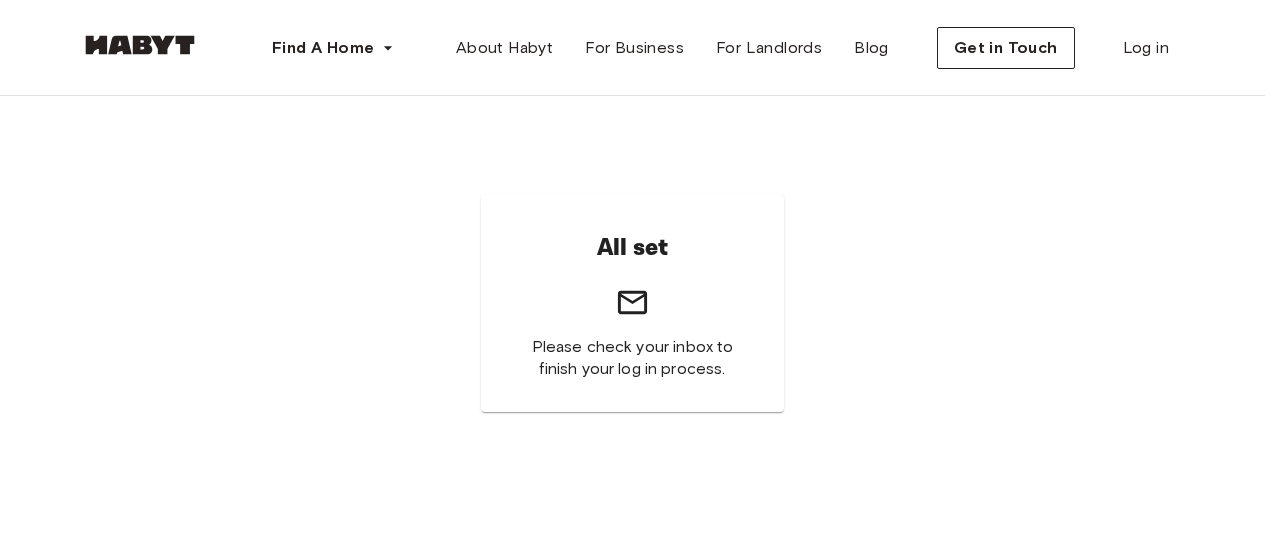 scroll, scrollTop: 0, scrollLeft: 0, axis: both 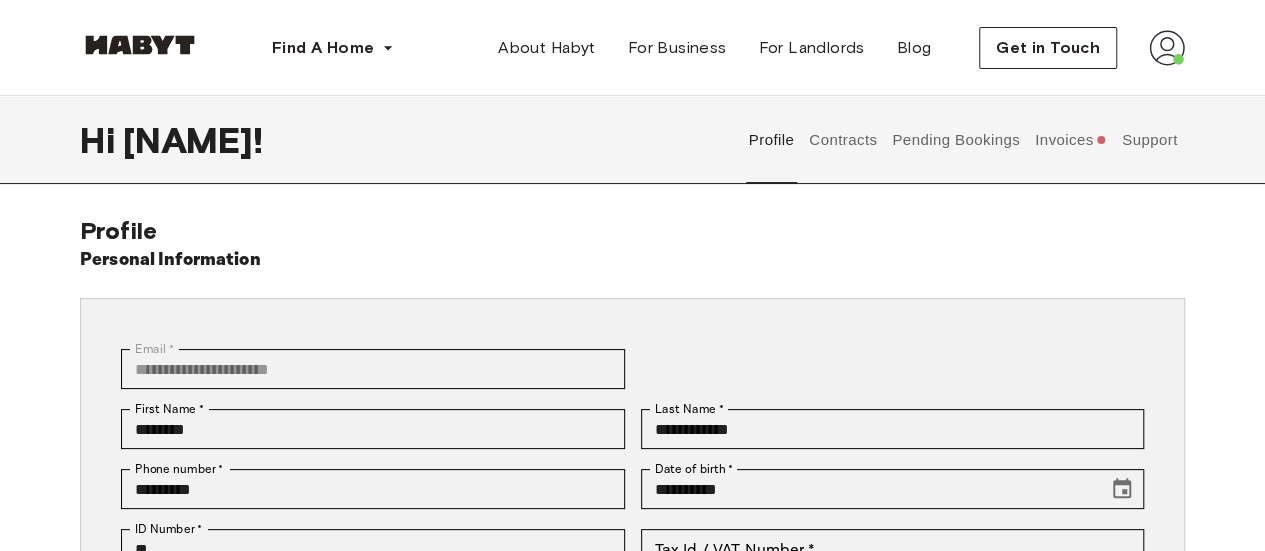 click on "Contracts" at bounding box center [843, 140] 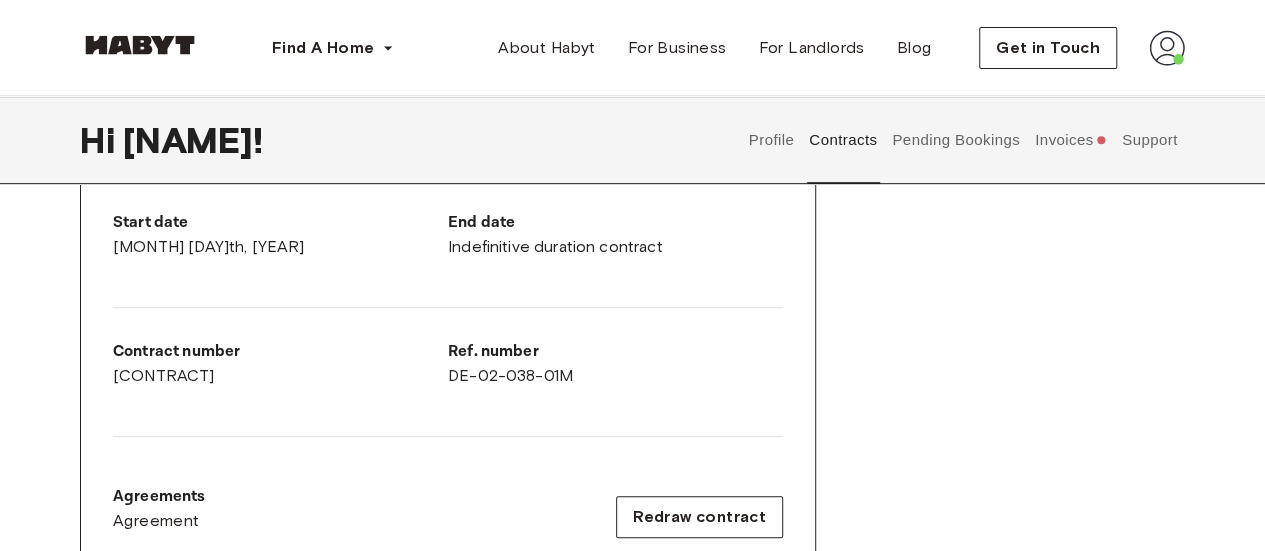scroll, scrollTop: 172, scrollLeft: 0, axis: vertical 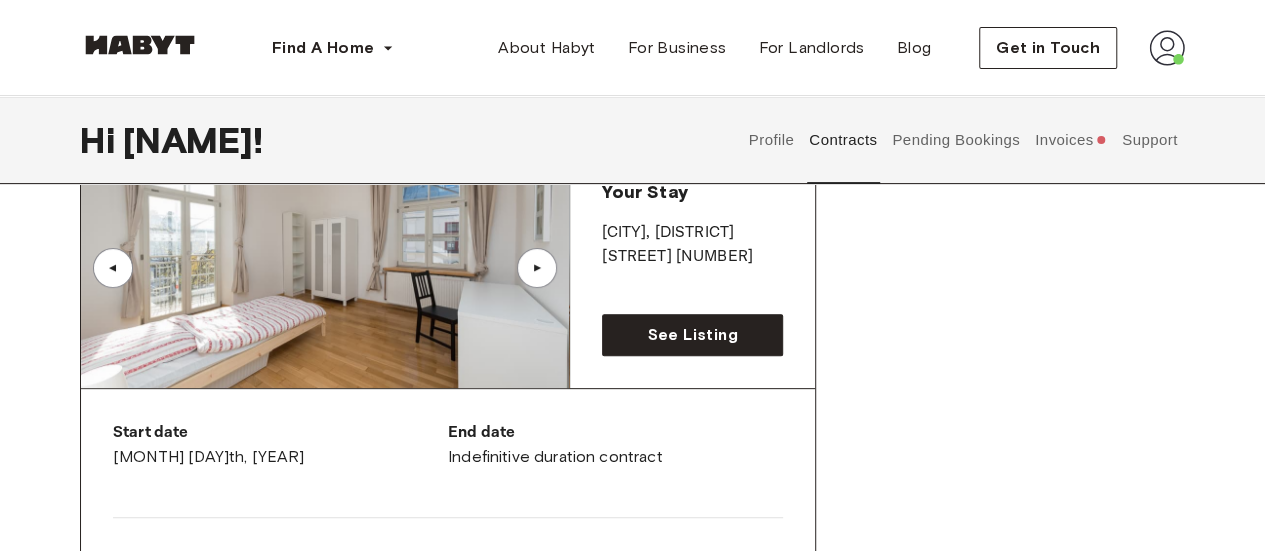 click on "Rent contract - [CONTRACT] Activated ▲ ▲ Your Stay [CITY] , [DISTRICT] [STREET] [NUMBER] See Listing Start date [MONTH] [DAY]th, [YEAR] End date Indefinitive duration contract Contract number [CONTRACT] Ref. number DE-02-038-01M Agreements Agreement Redraw contract Card Brand: visa Card number: **** **** **** [CARD] Expiry: [MONTH] / [YEAR] CVC: *** Update payment method" at bounding box center [632, 569] 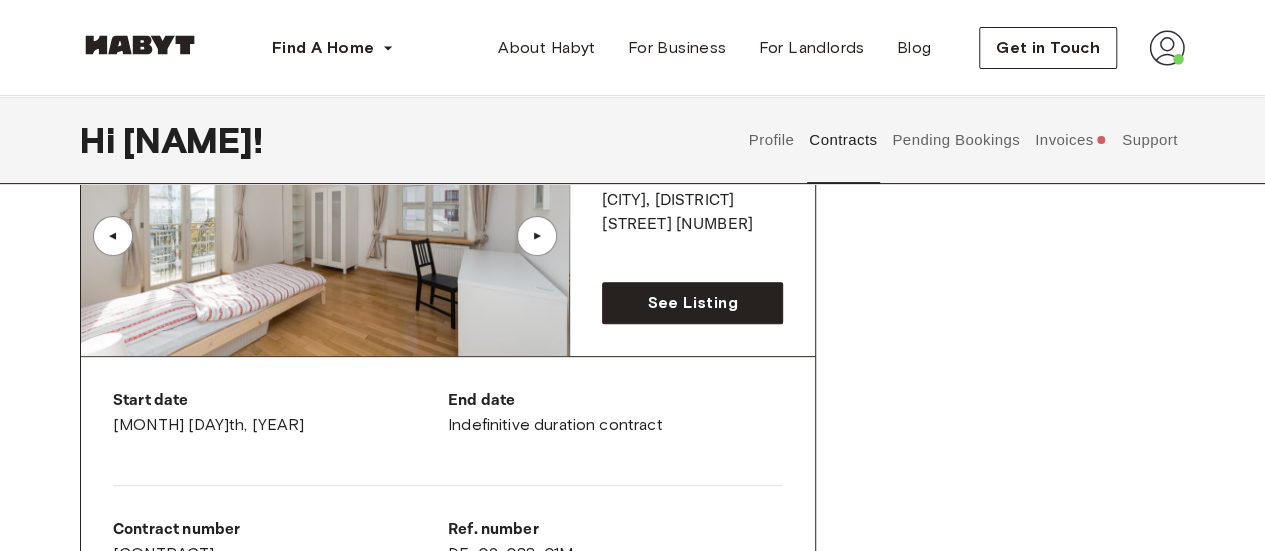 scroll, scrollTop: 0, scrollLeft: 0, axis: both 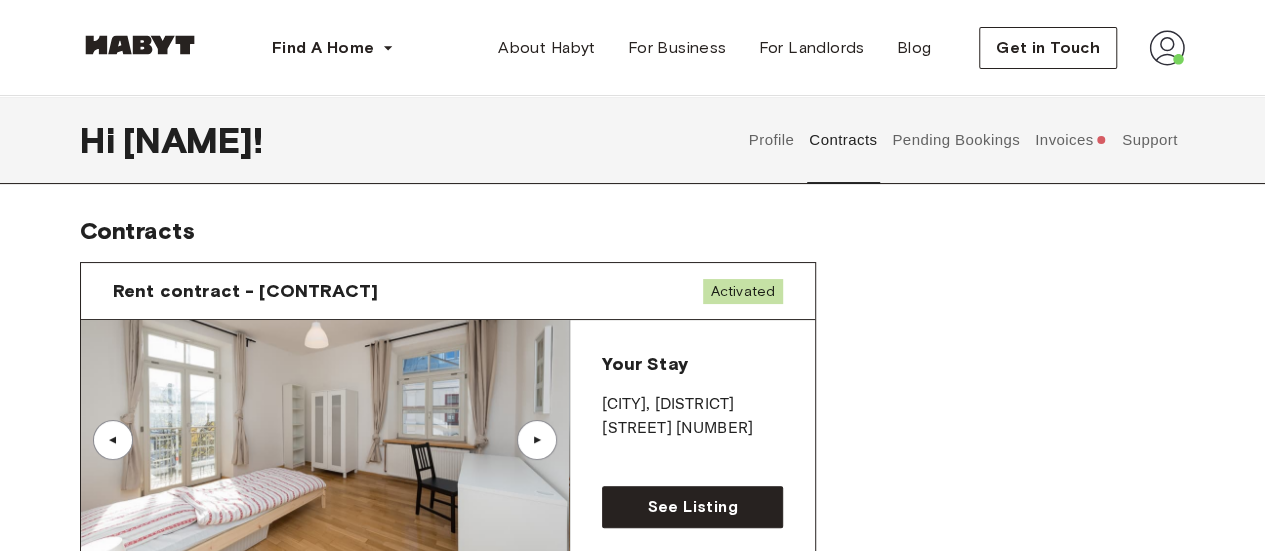 click on "Pending Bookings" at bounding box center [956, 140] 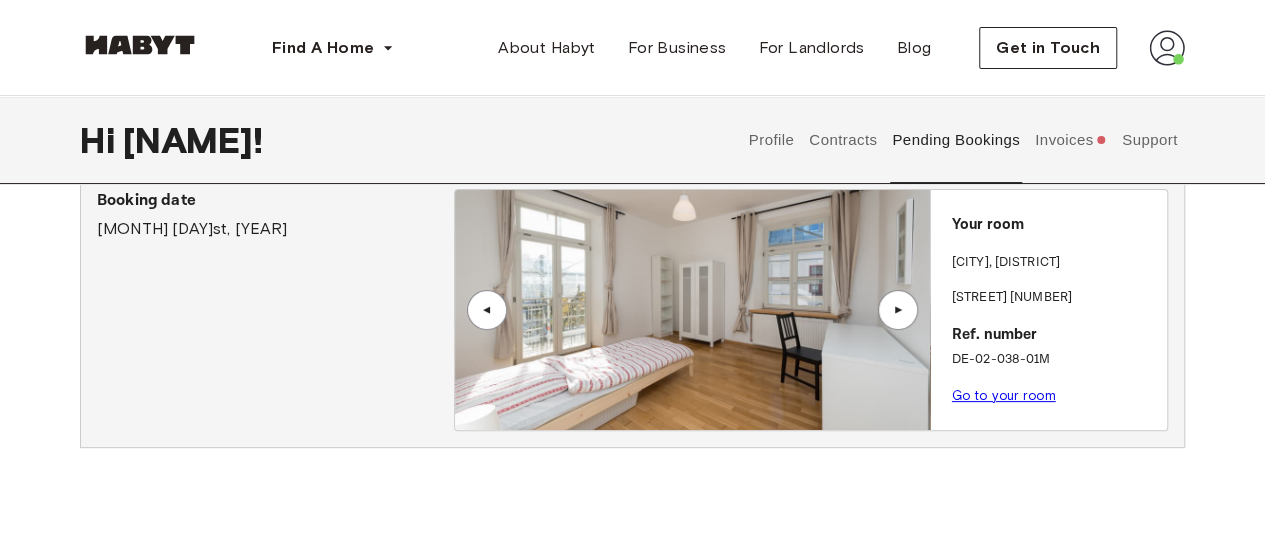 scroll, scrollTop: 57, scrollLeft: 0, axis: vertical 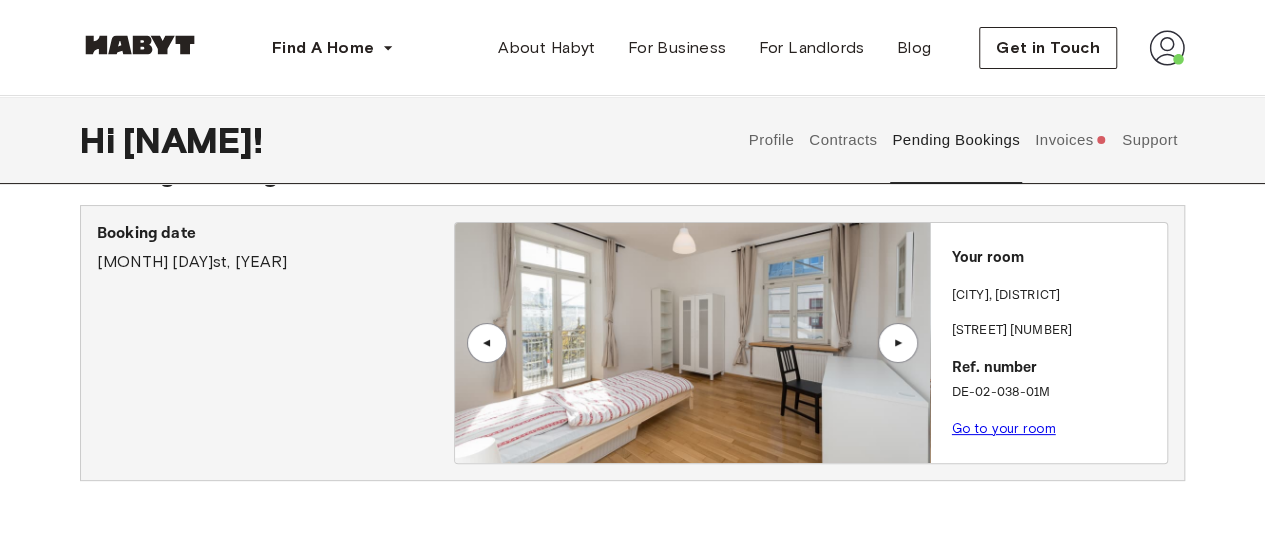 click on "▲" at bounding box center (898, 343) 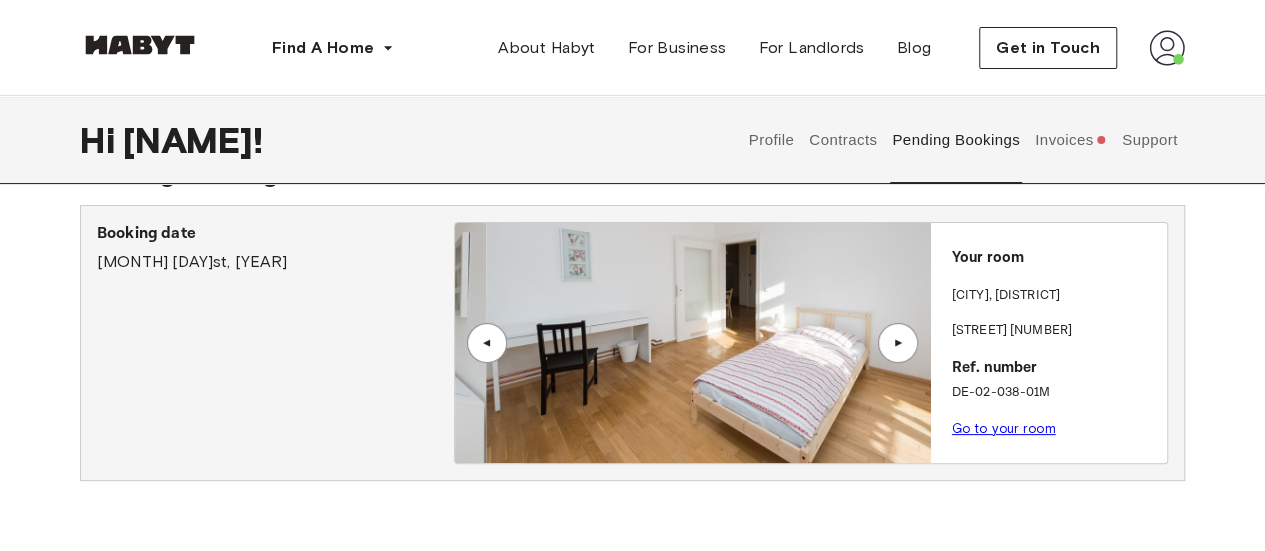 click on "▲" at bounding box center [898, 343] 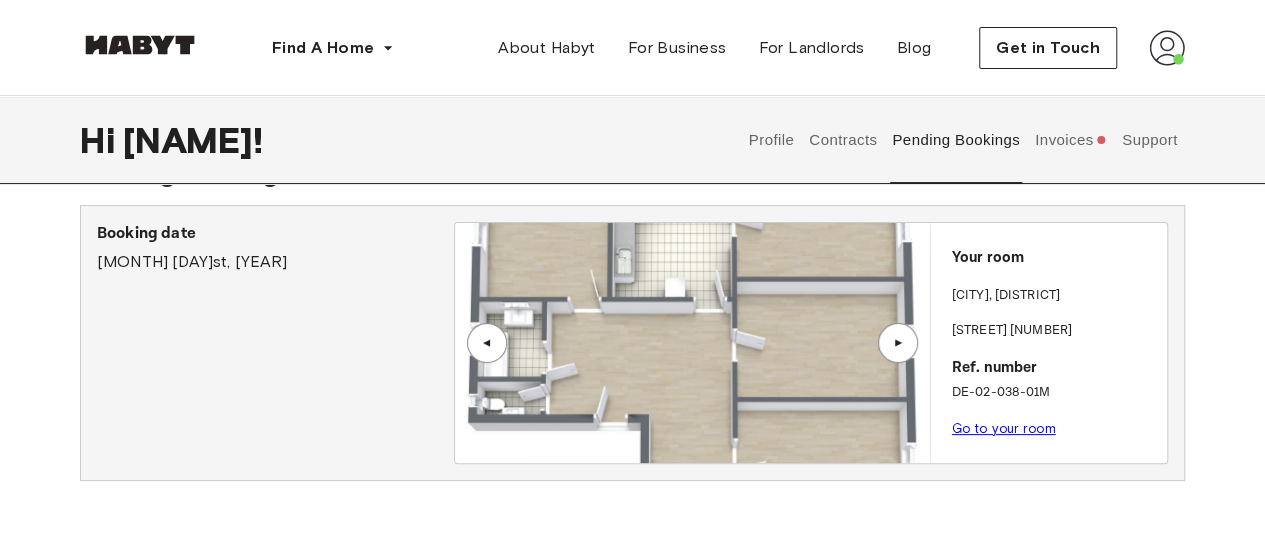 click on "▲" at bounding box center [898, 343] 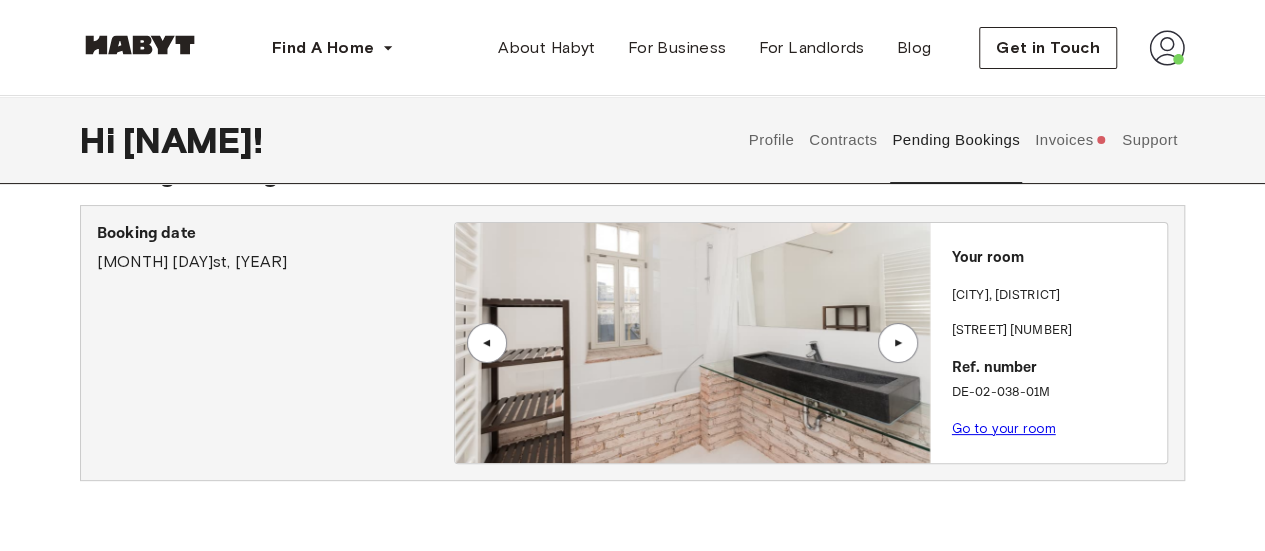 click on "▲" at bounding box center (898, 343) 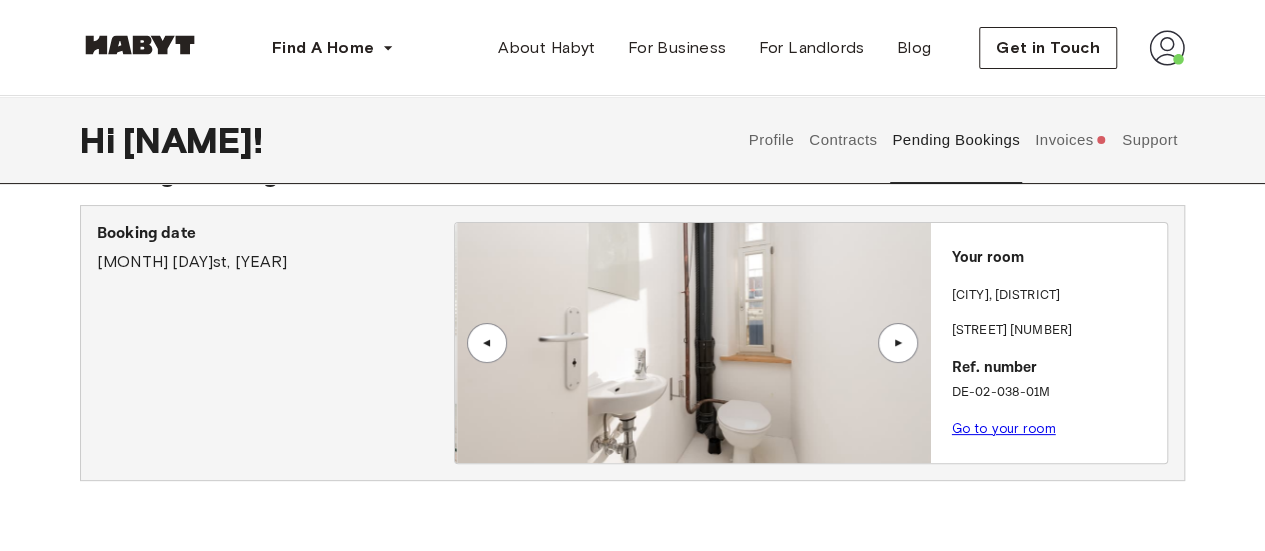click on "▲" at bounding box center [898, 343] 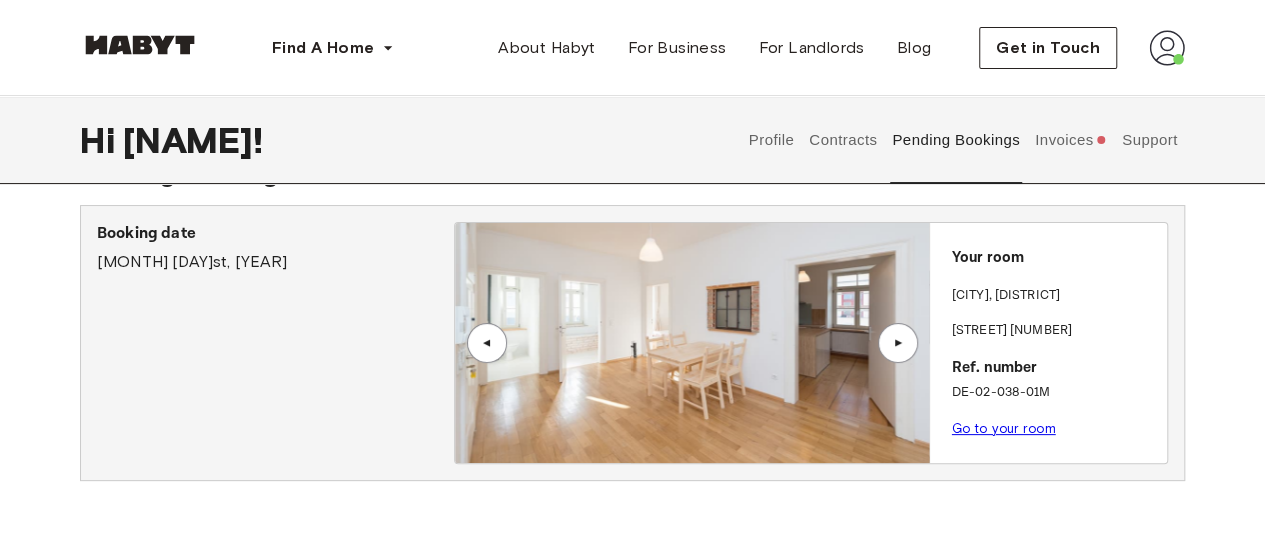 click on "▲" at bounding box center (898, 343) 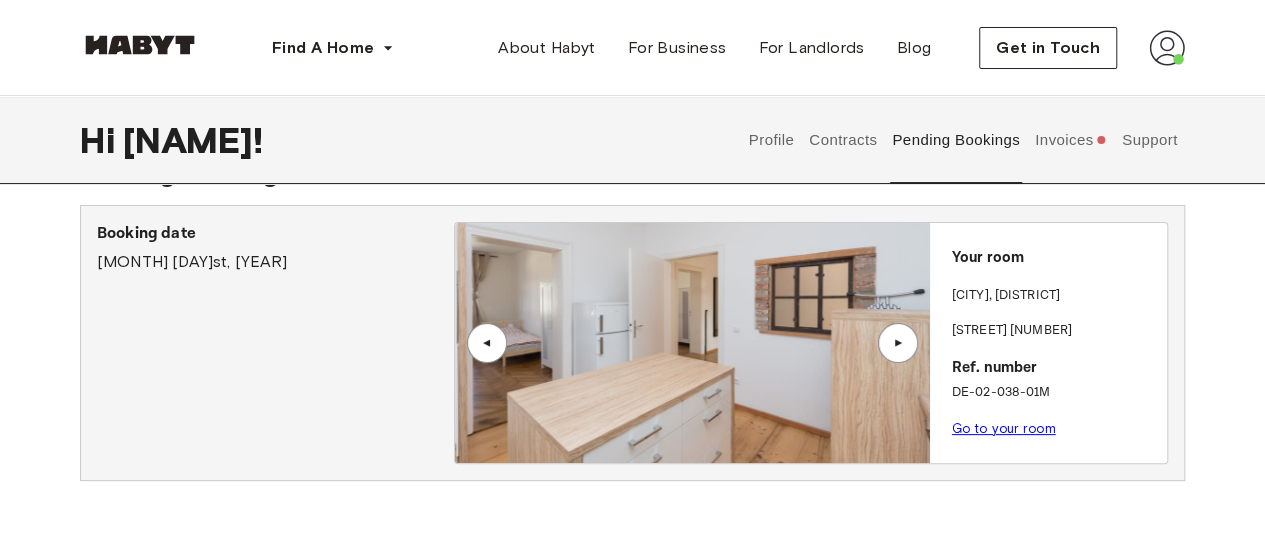 click on "▲" at bounding box center [898, 343] 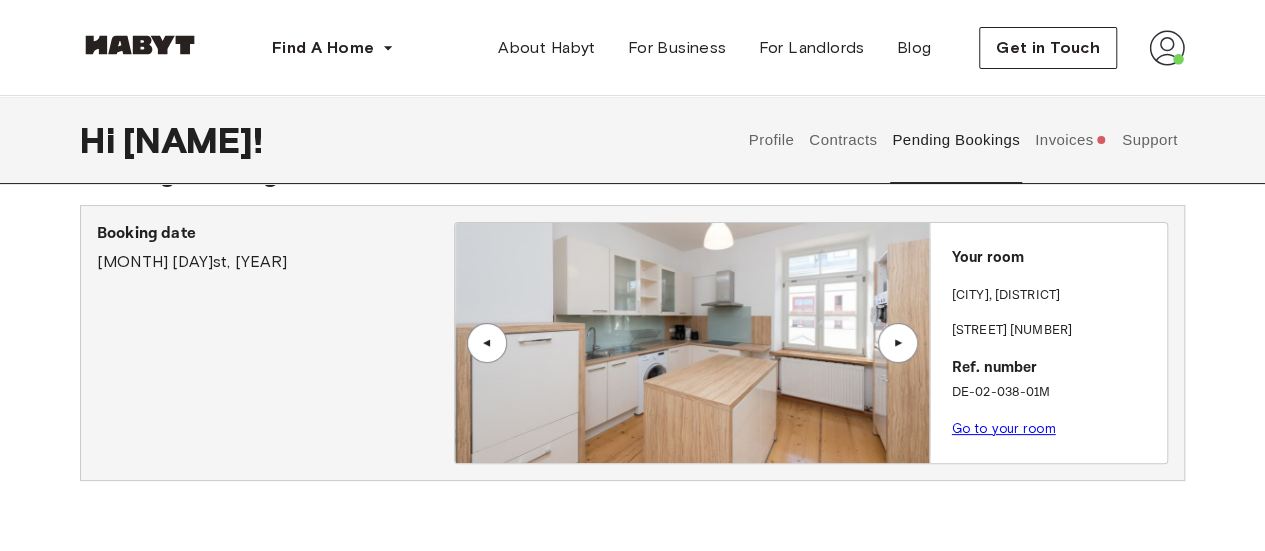 click on "▲" at bounding box center [898, 343] 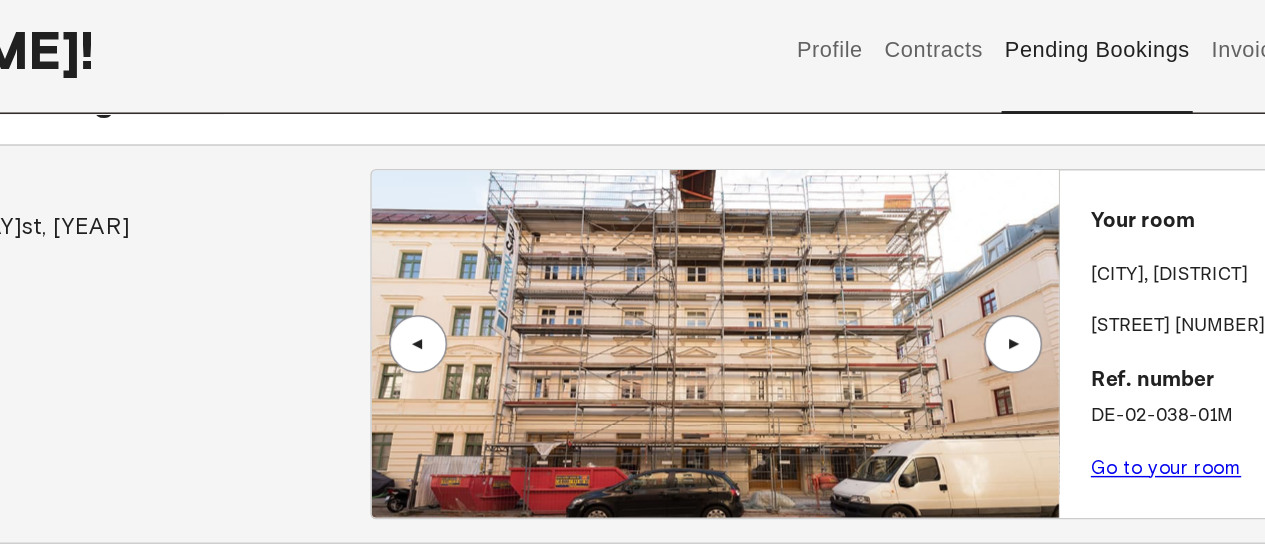 scroll, scrollTop: 58, scrollLeft: 0, axis: vertical 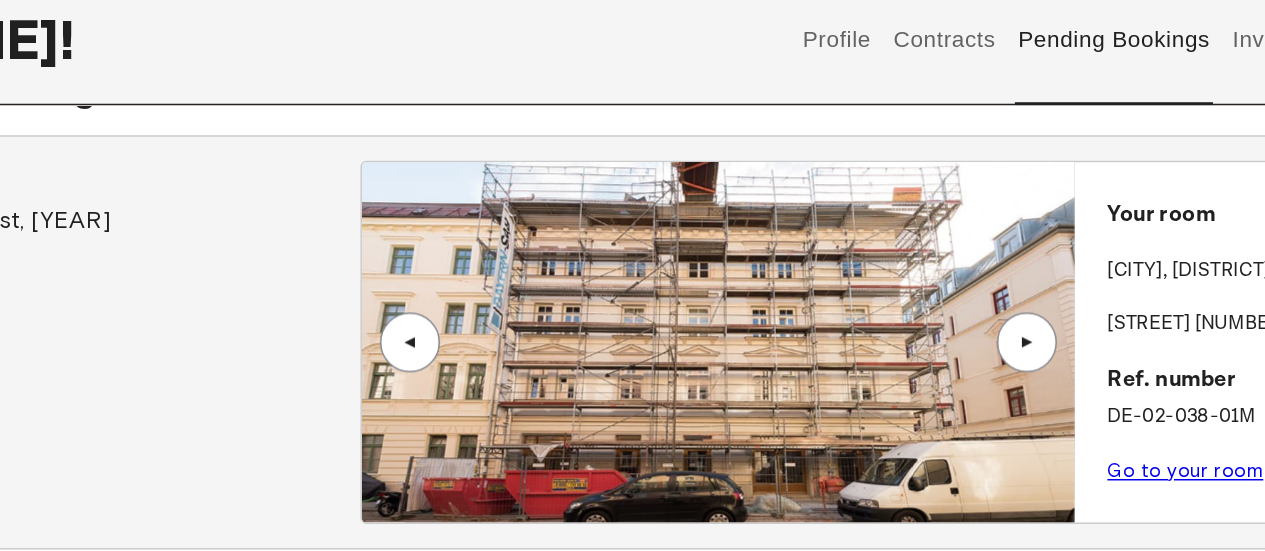 click on "▲" at bounding box center (487, 342) 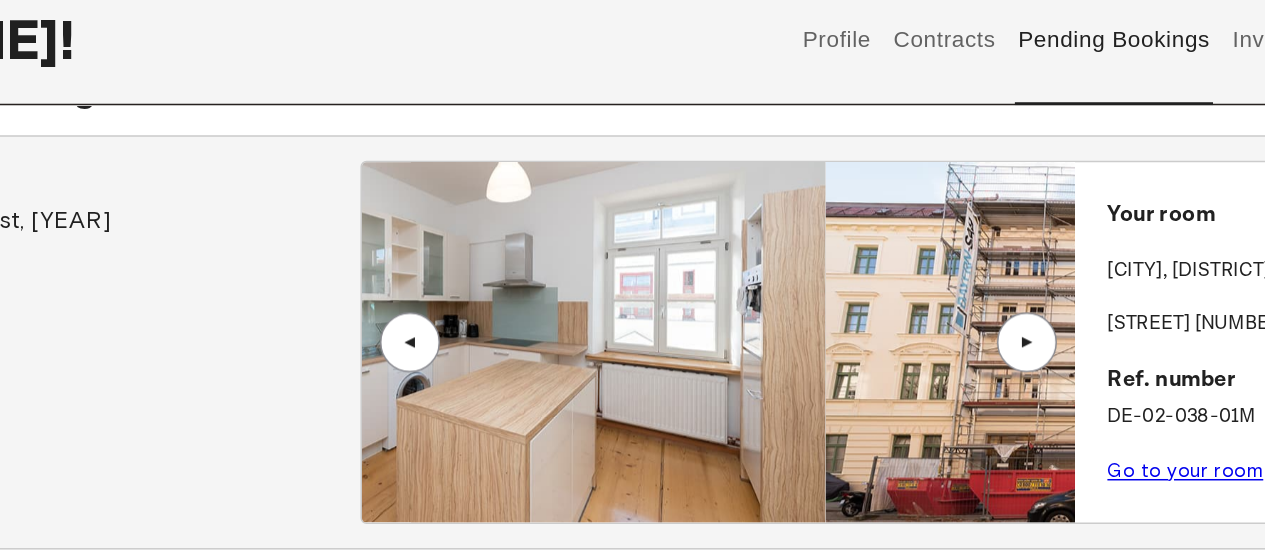 click on "▲" at bounding box center [487, 342] 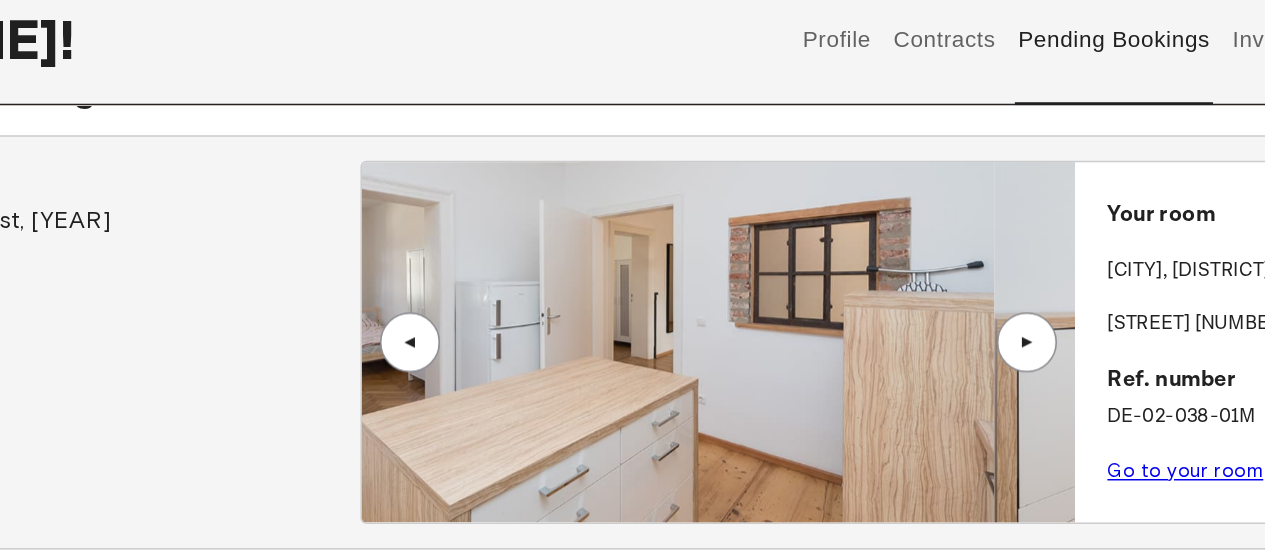 click on "▲" at bounding box center (487, 342) 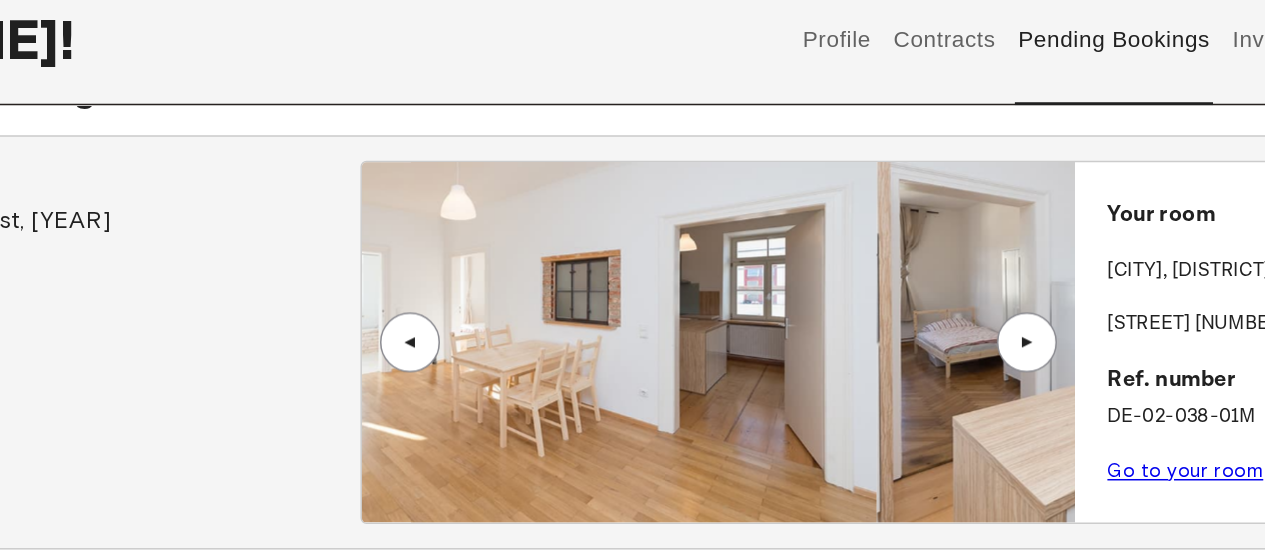 click on "▲" at bounding box center (487, 342) 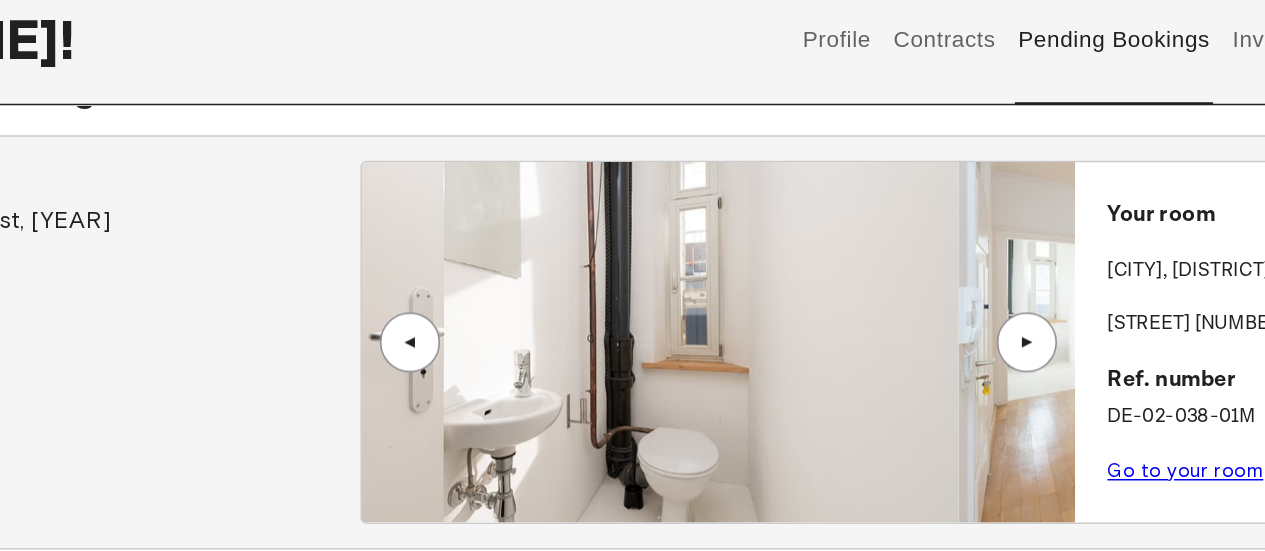 click on "▲" at bounding box center (487, 342) 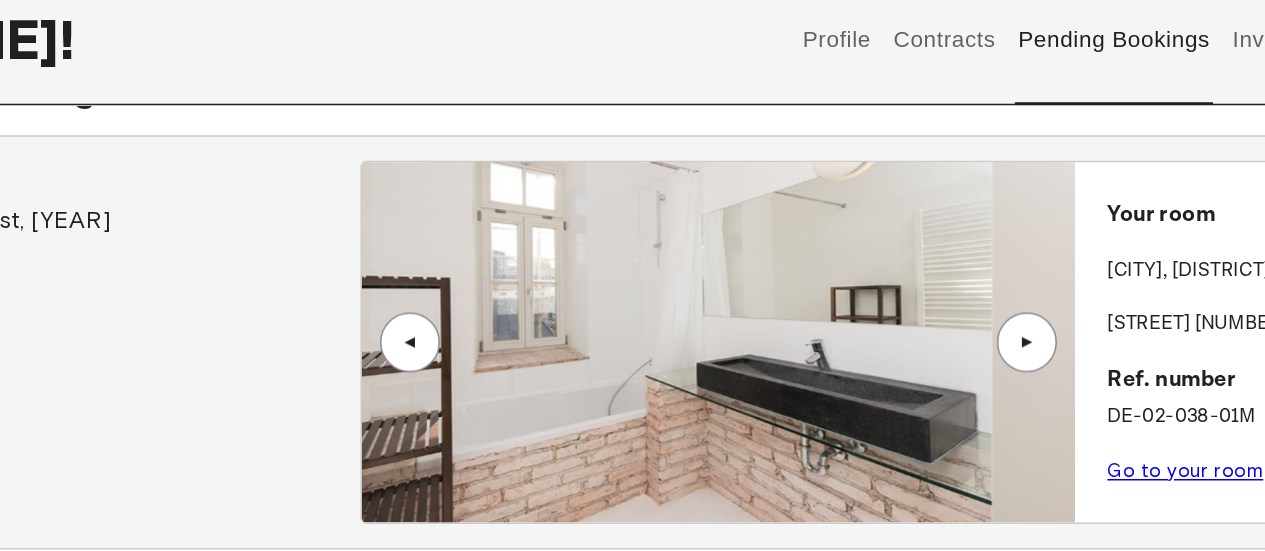 click on "▲" at bounding box center (487, 342) 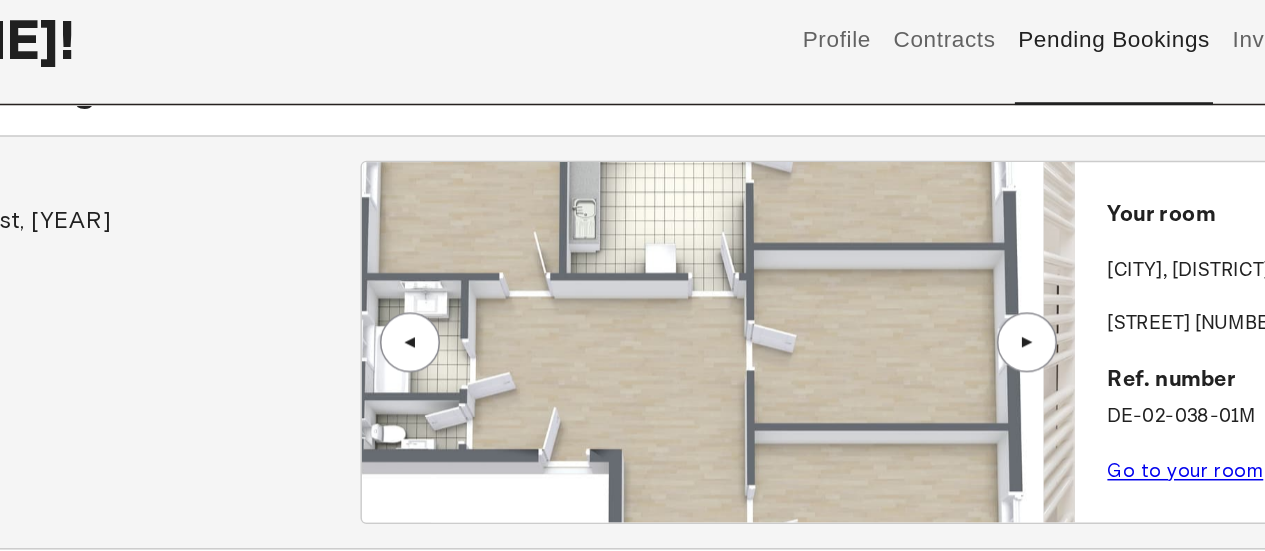click on "▲" at bounding box center [487, 342] 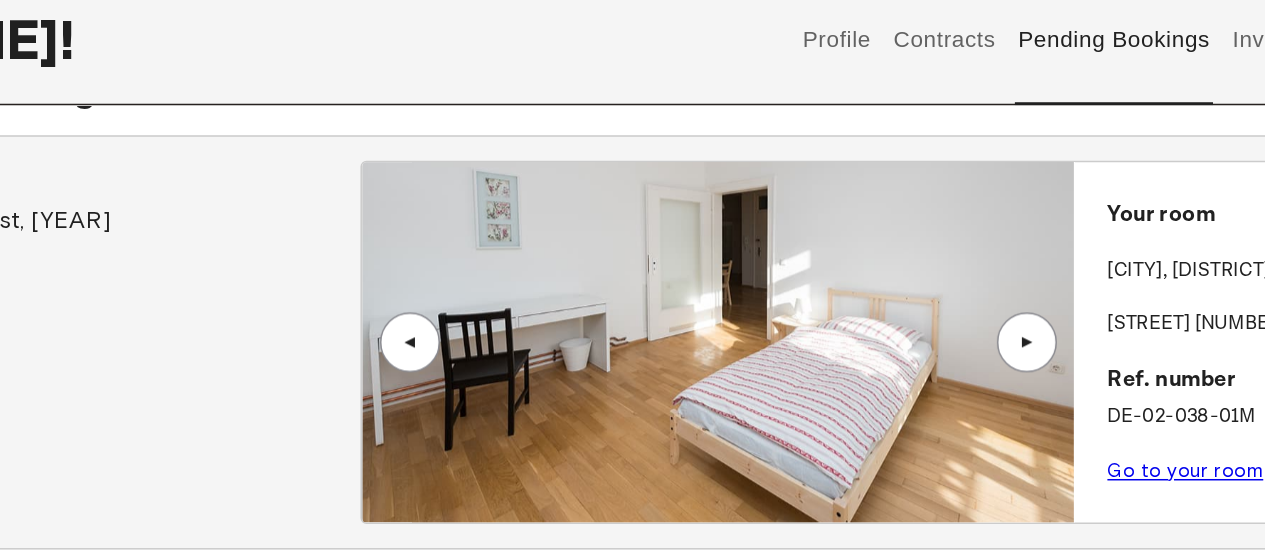 click on "▲" at bounding box center (487, 342) 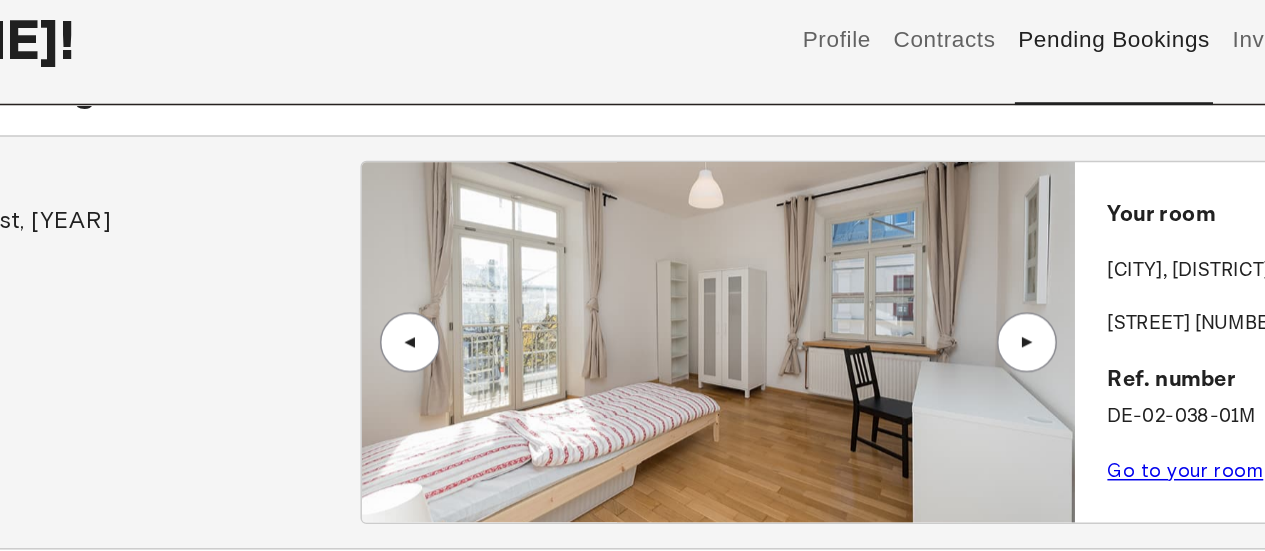 click on "▲" at bounding box center (898, 342) 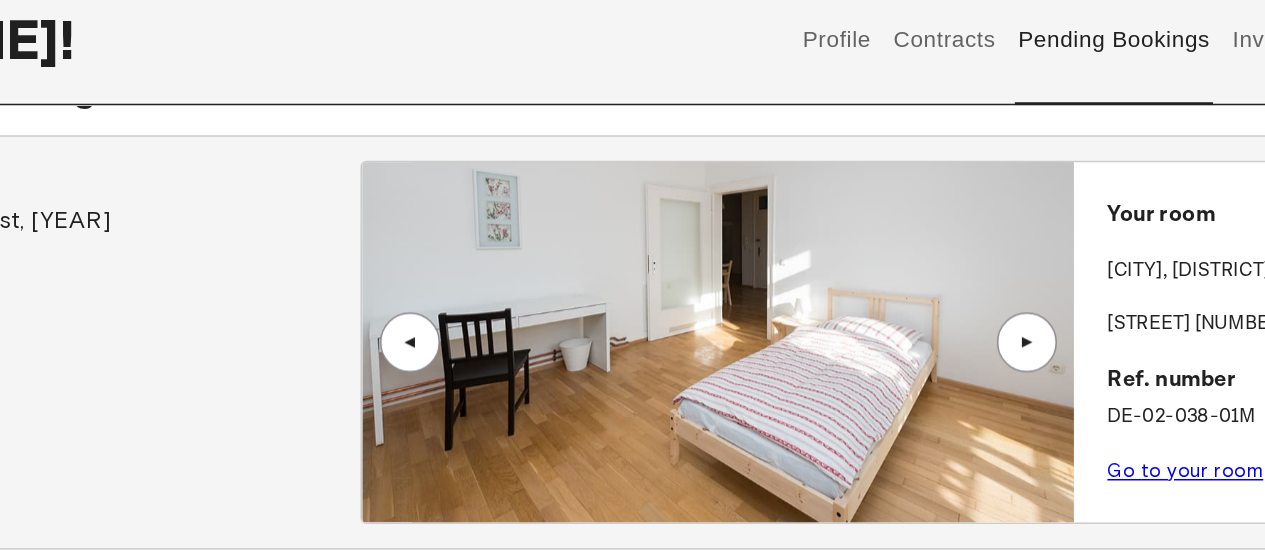 click on "▲" at bounding box center (898, 342) 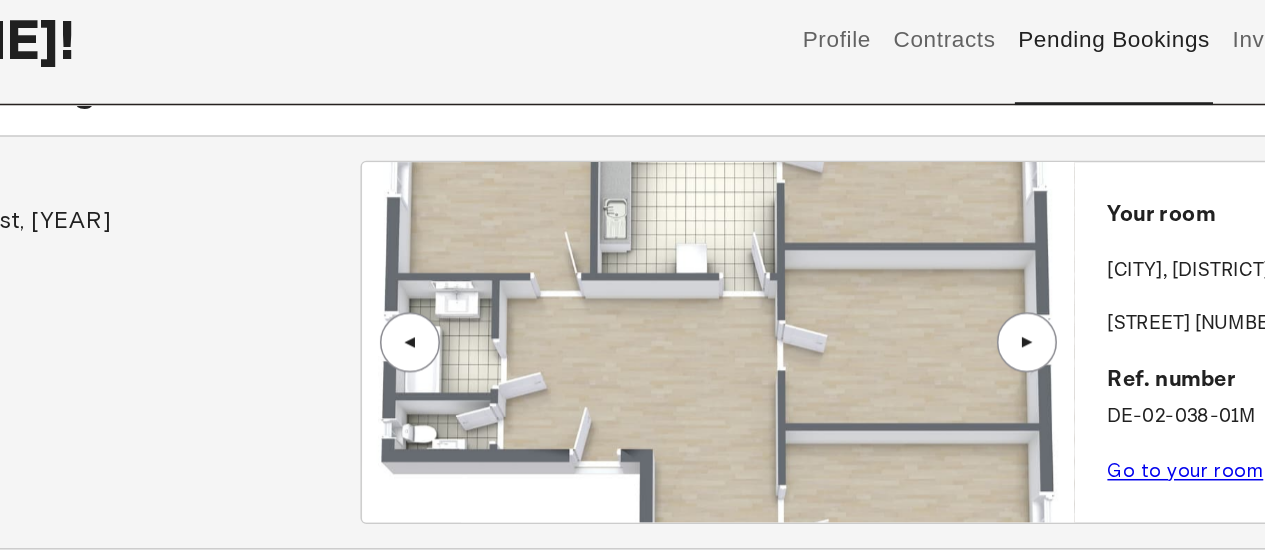 click on "▲" at bounding box center (898, 342) 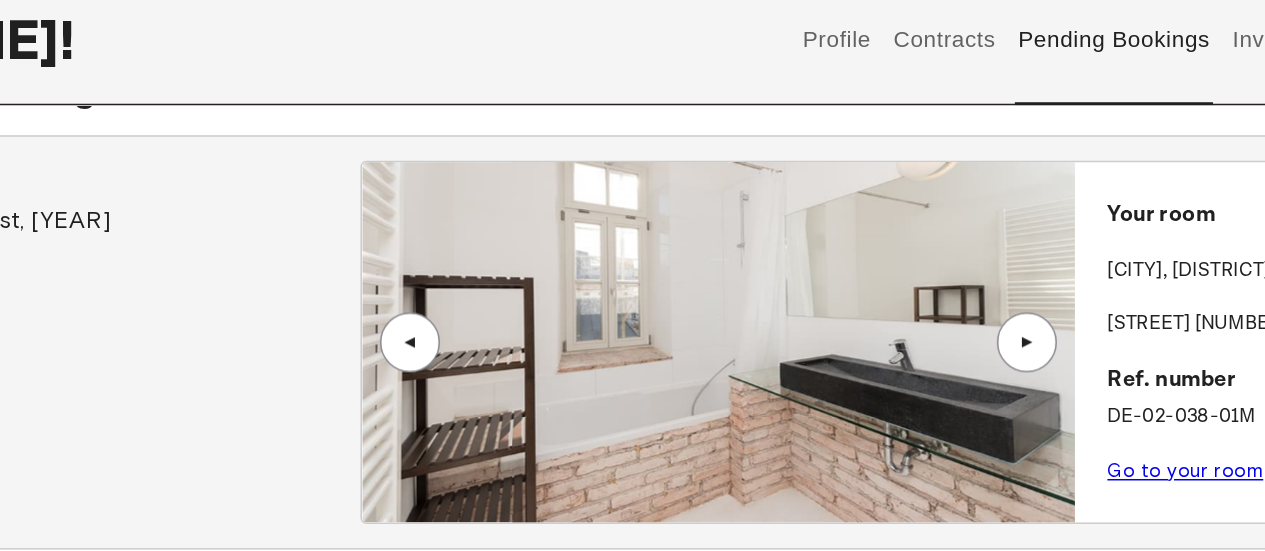 click on "▲" at bounding box center (898, 342) 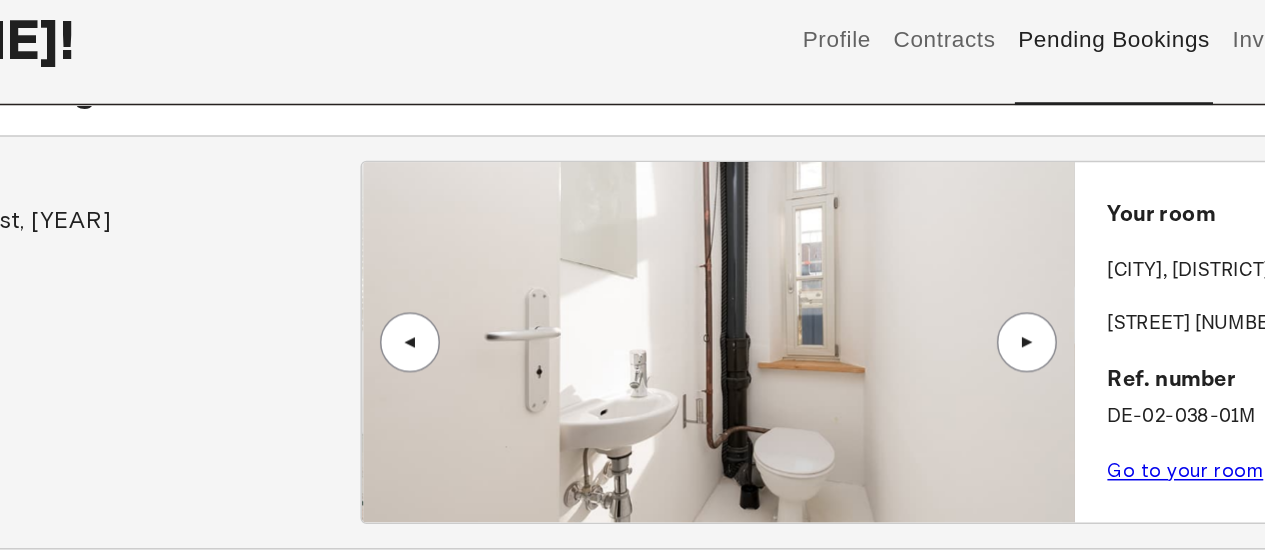 click on "▲" at bounding box center (898, 342) 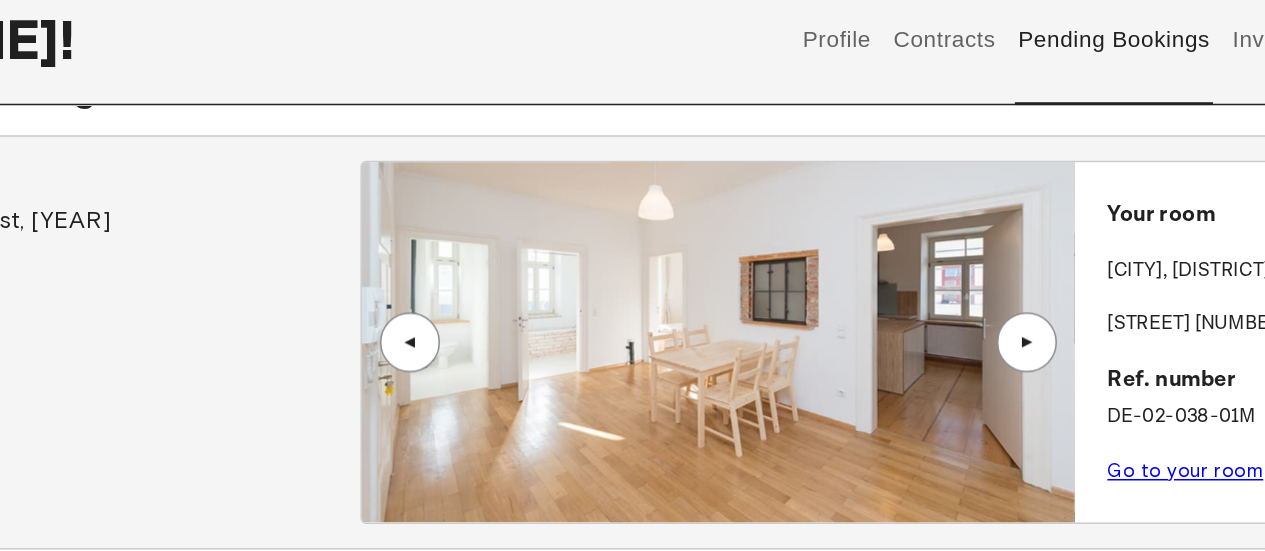 click on "▲" at bounding box center [898, 342] 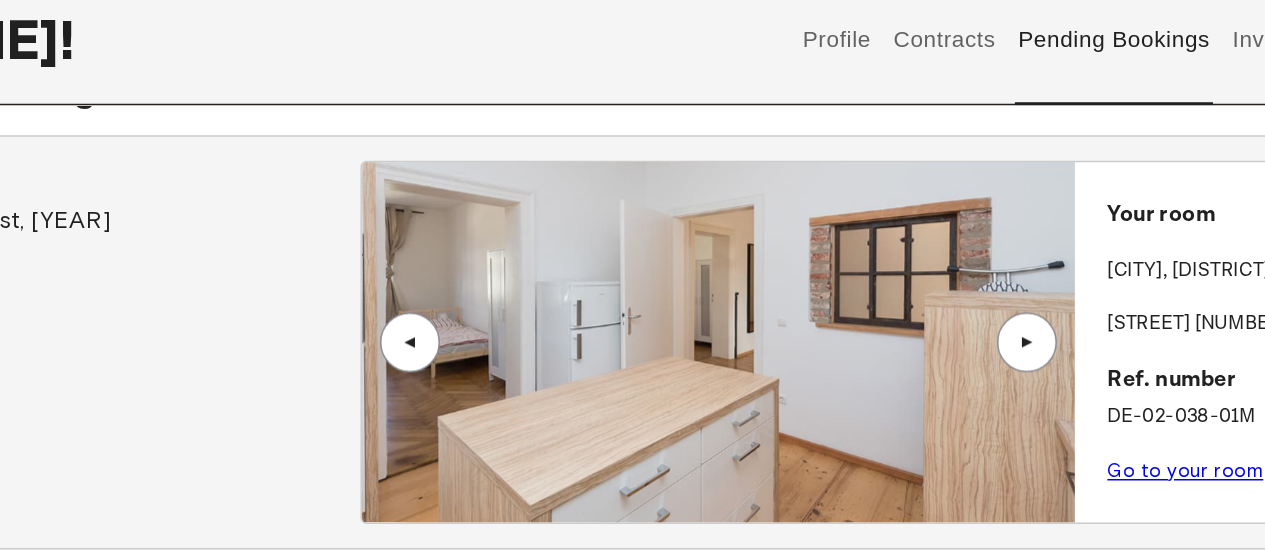 click on "▲" at bounding box center (487, 342) 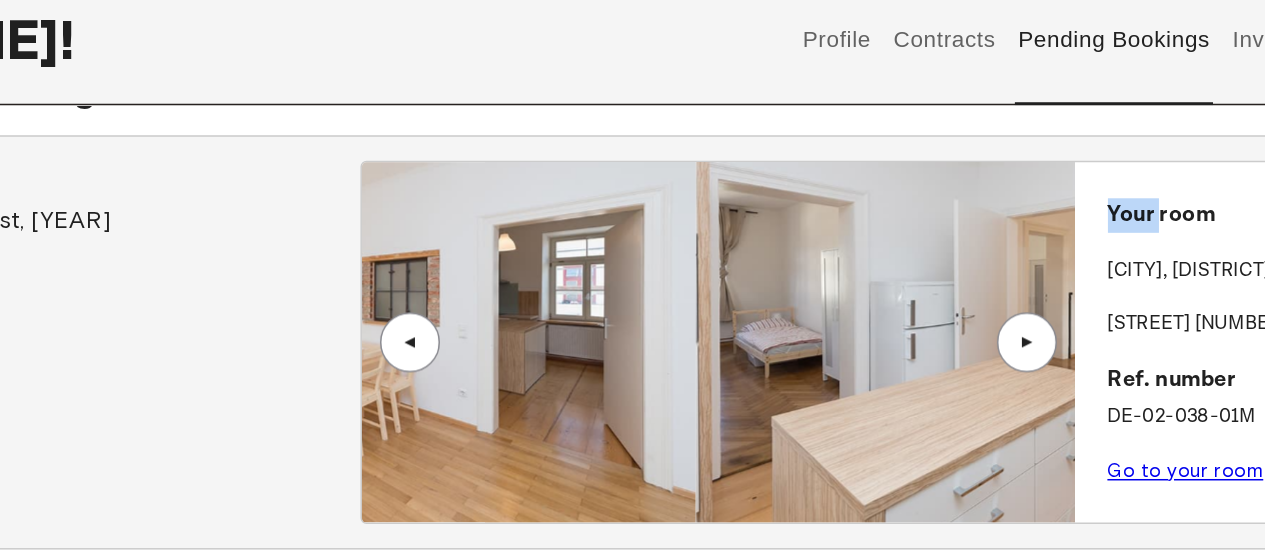 click on "▲" at bounding box center [487, 342] 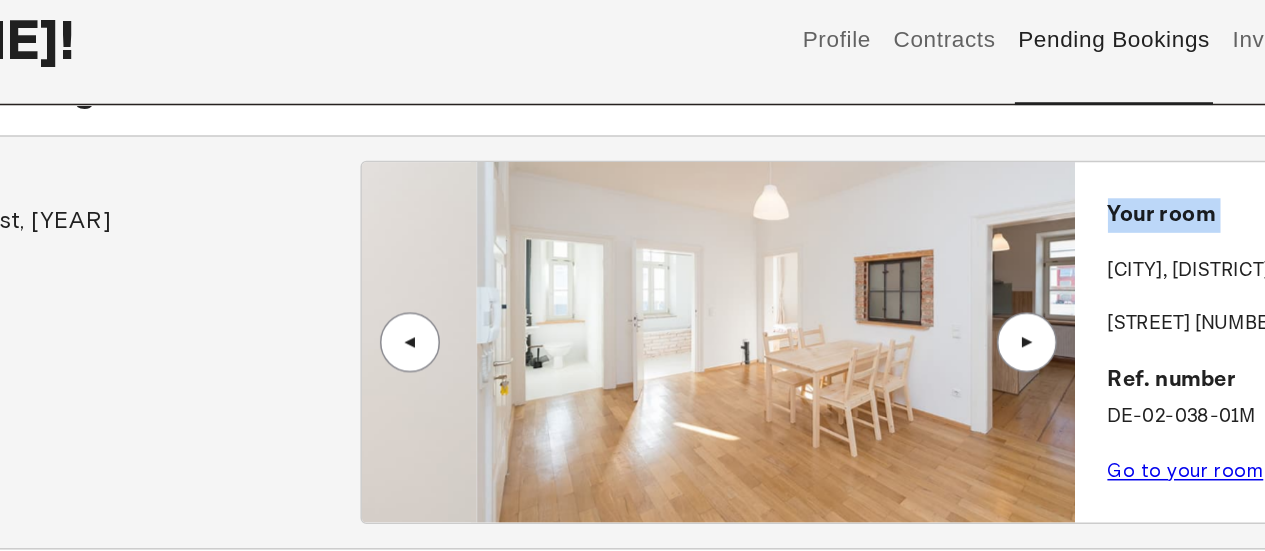 click on "▲" at bounding box center (487, 342) 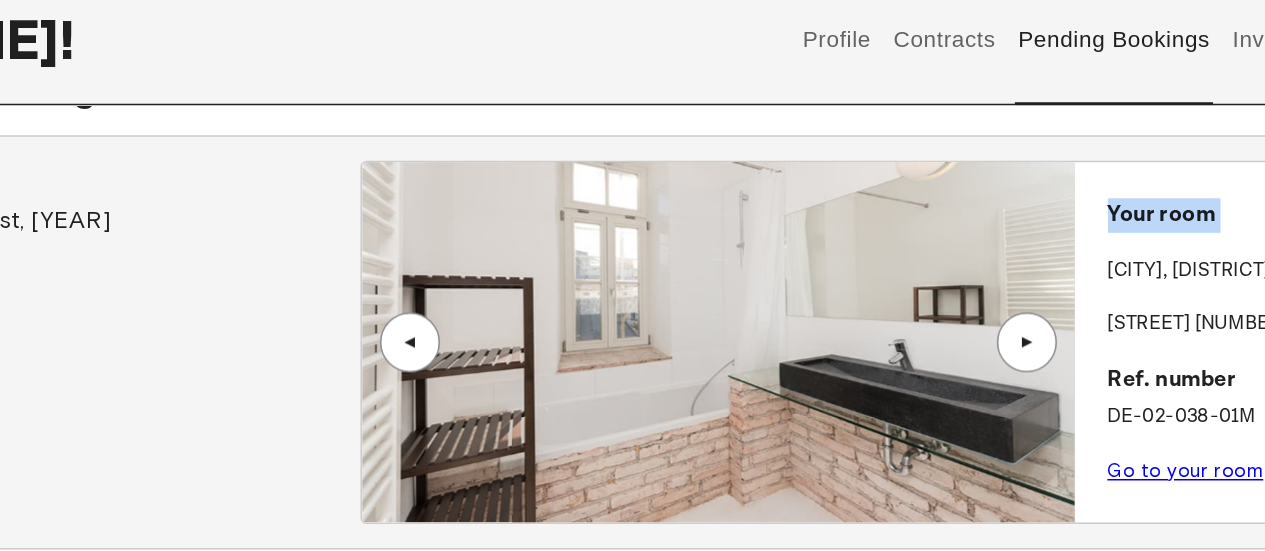 click on "▲" at bounding box center [898, 342] 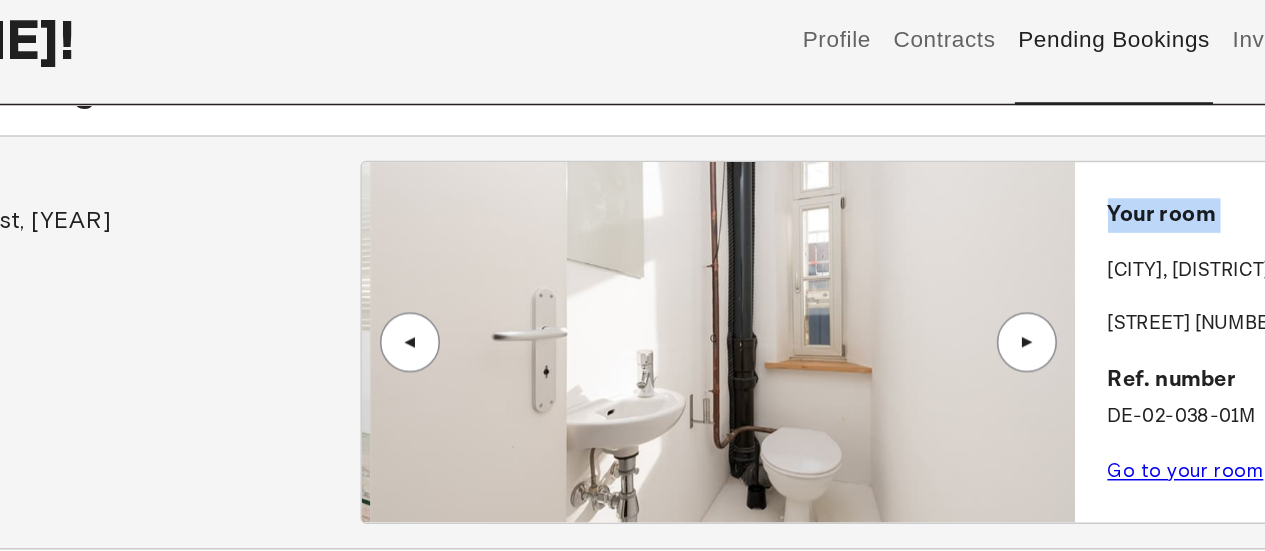 click on "▲" at bounding box center (898, 342) 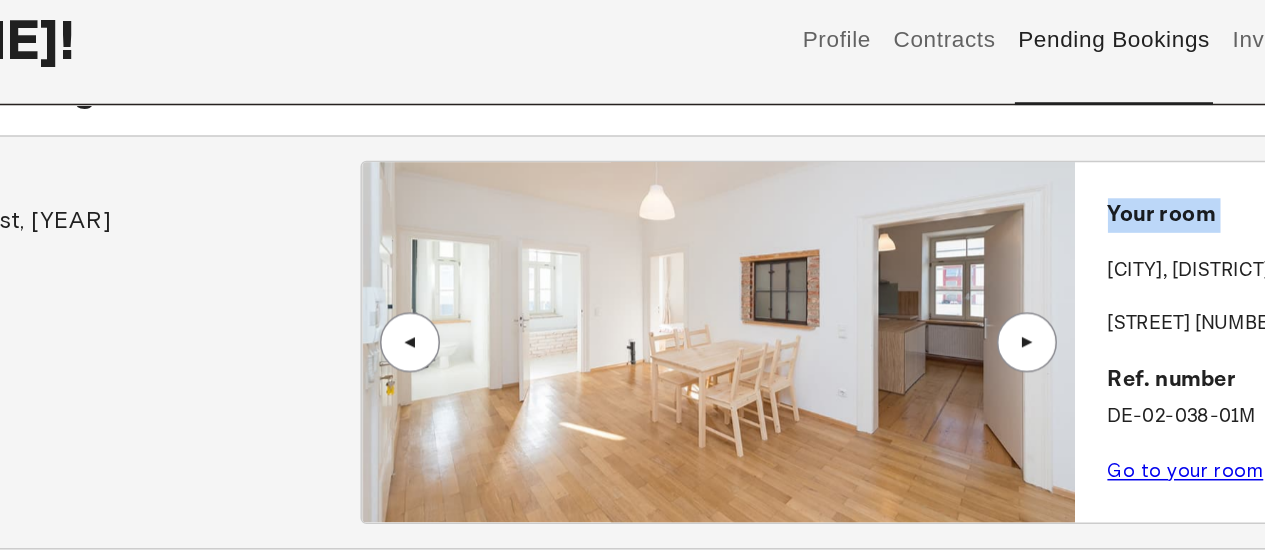 click on "▲" at bounding box center [898, 342] 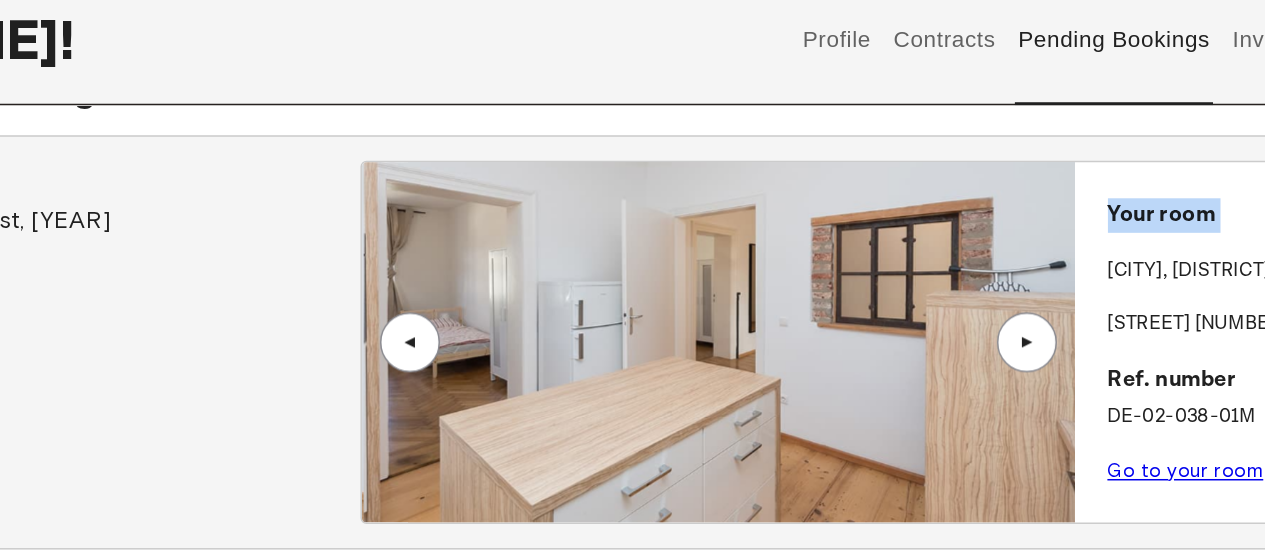 click on "▲" at bounding box center (898, 342) 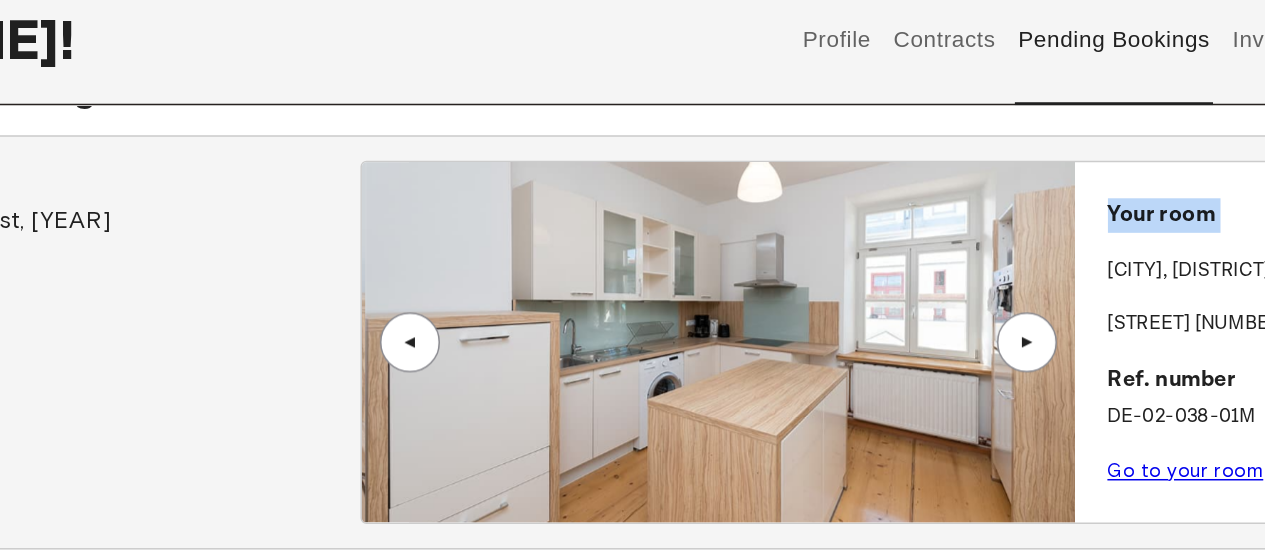 click on "▲" at bounding box center [898, 342] 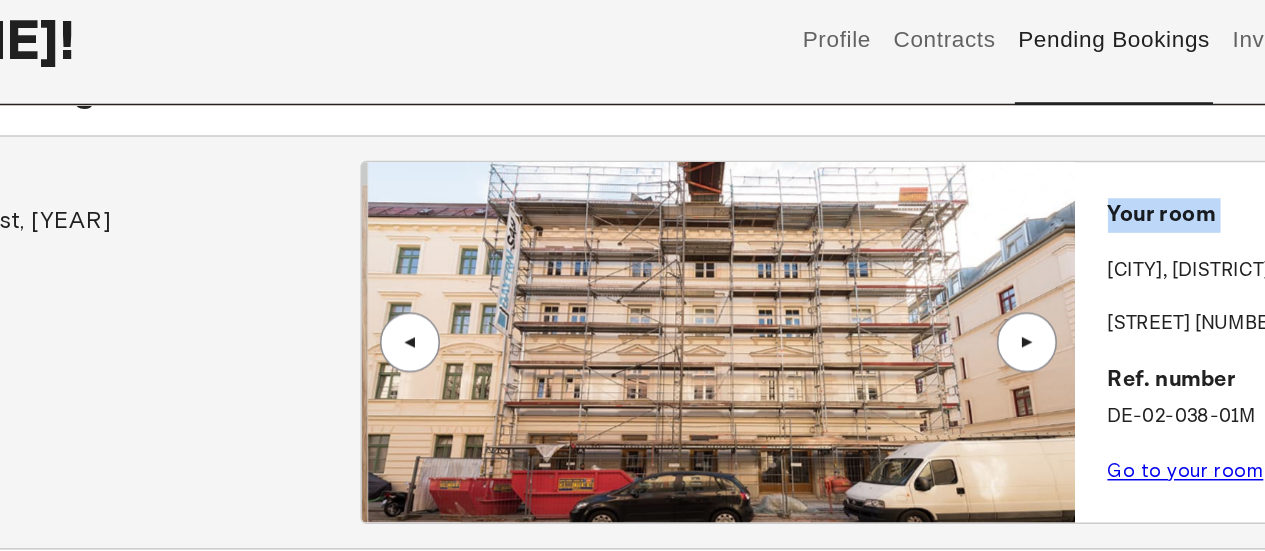 click on "▲" at bounding box center [898, 342] 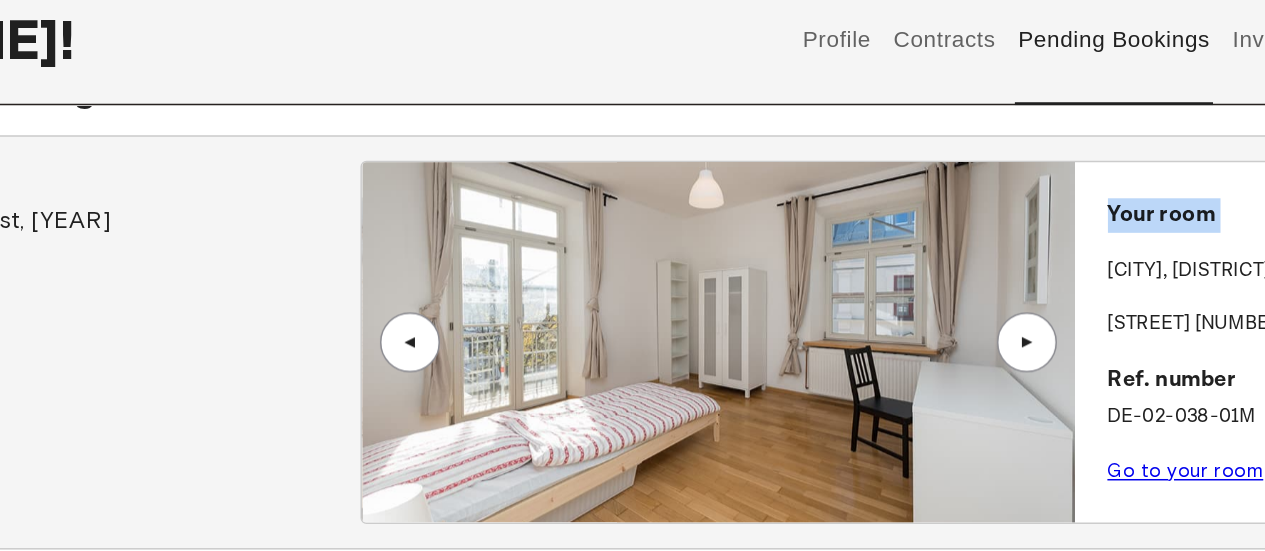click on "▲" at bounding box center (898, 342) 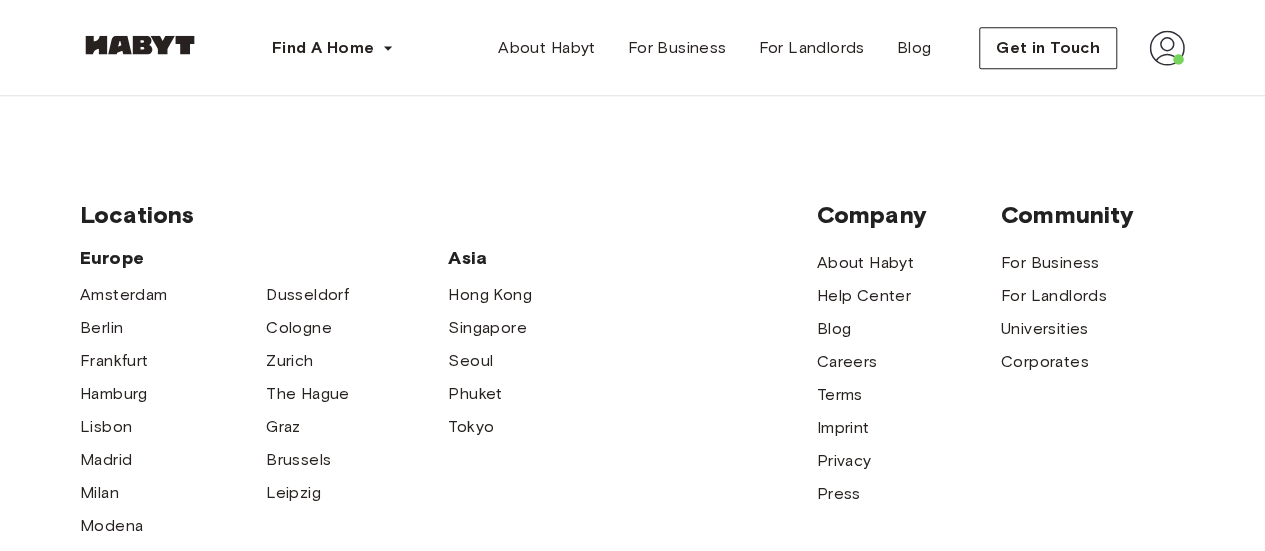 scroll, scrollTop: 0, scrollLeft: 0, axis: both 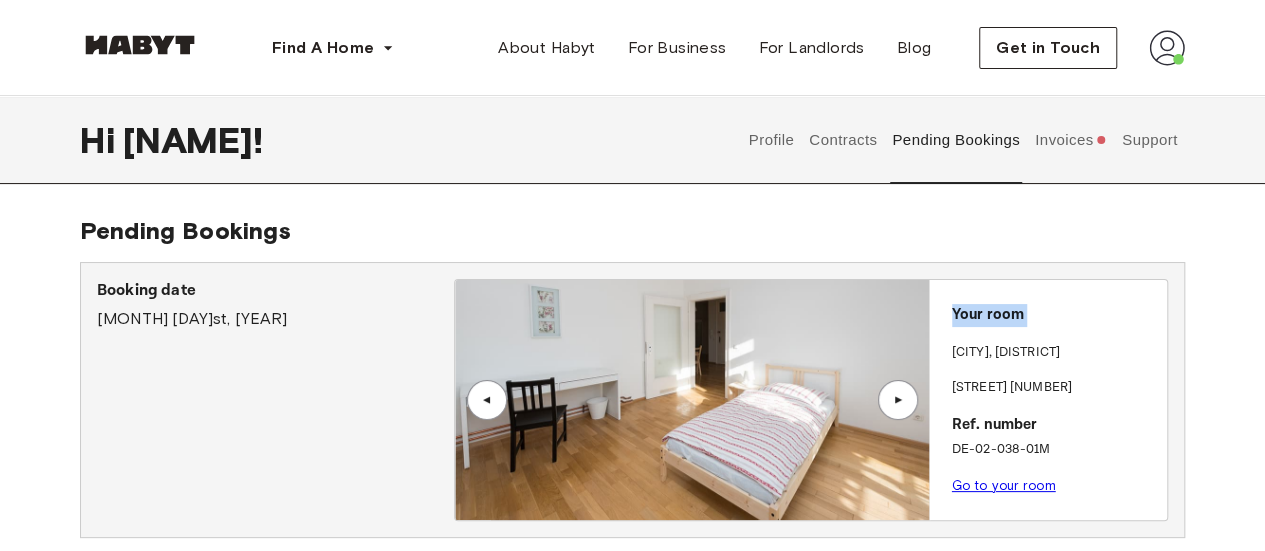 click on "Invoices" at bounding box center (1070, 140) 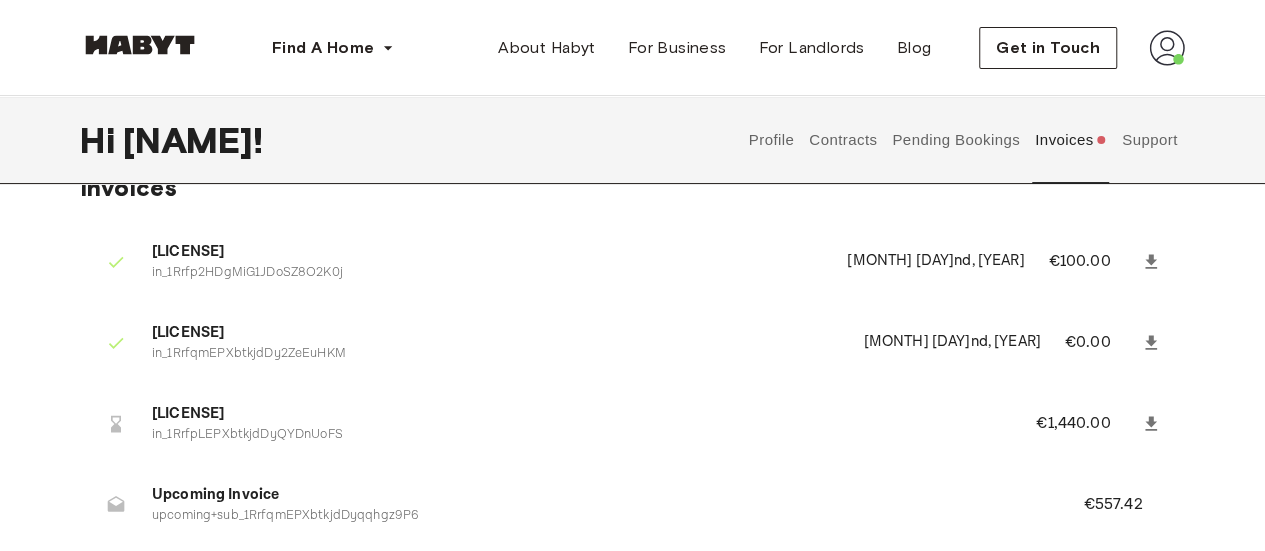 scroll, scrollTop: 37, scrollLeft: 0, axis: vertical 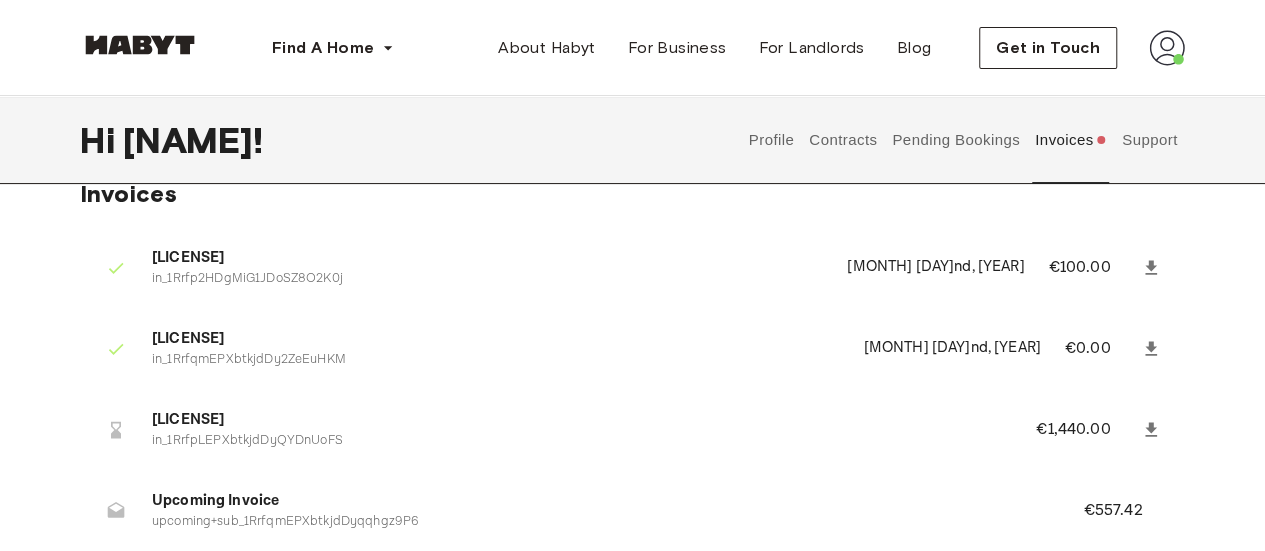 click 